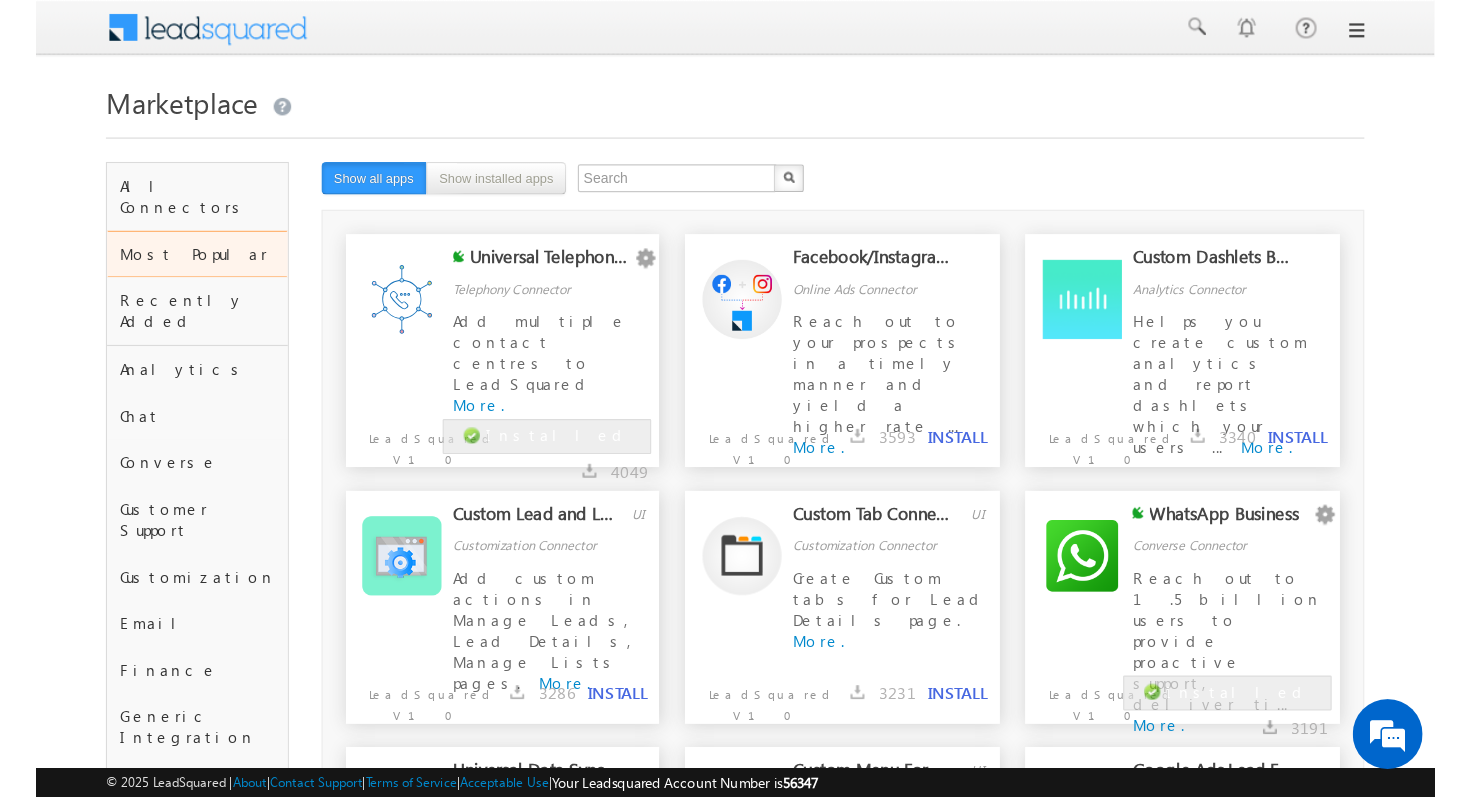 scroll, scrollTop: 0, scrollLeft: 0, axis: both 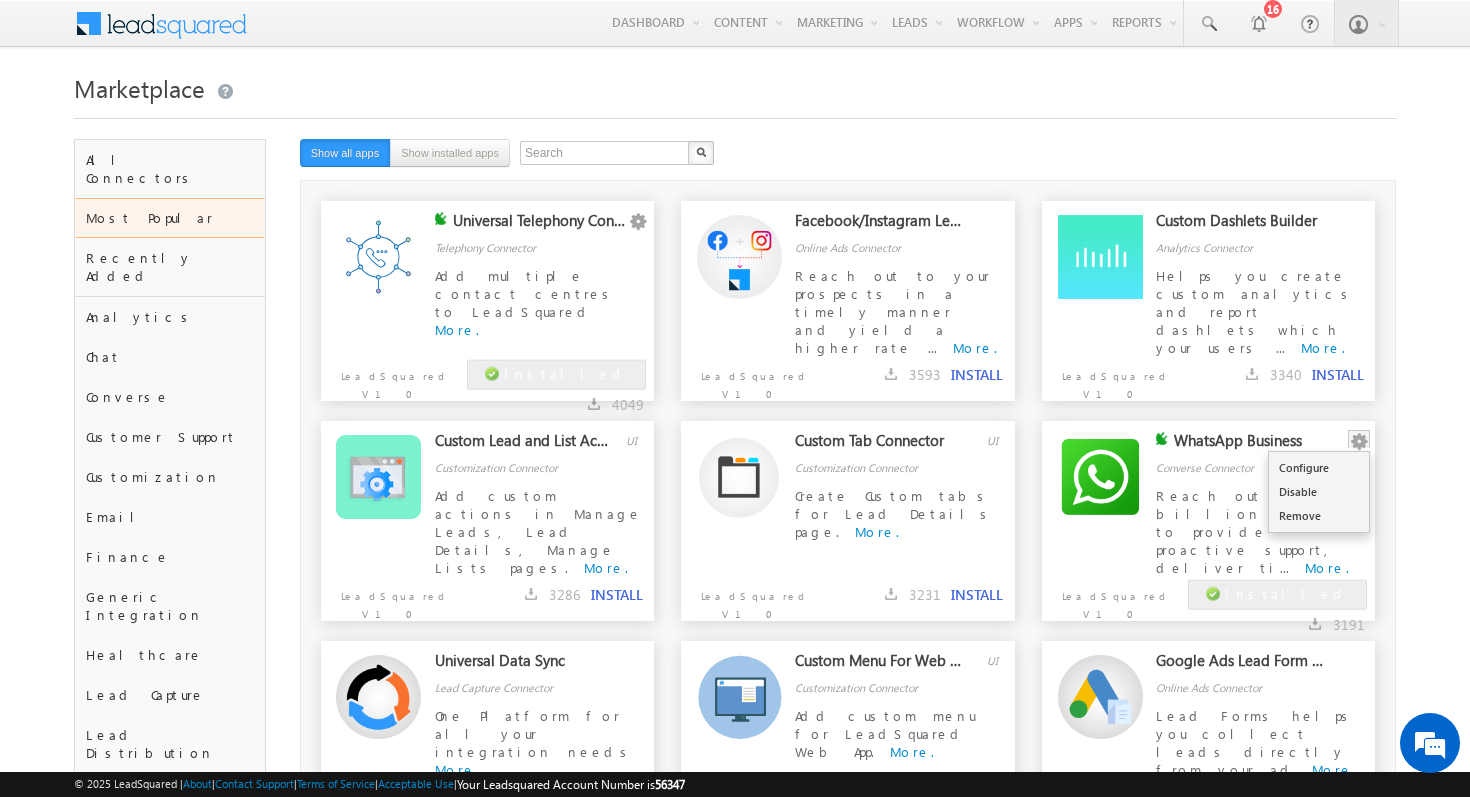 click at bounding box center (1359, 442) 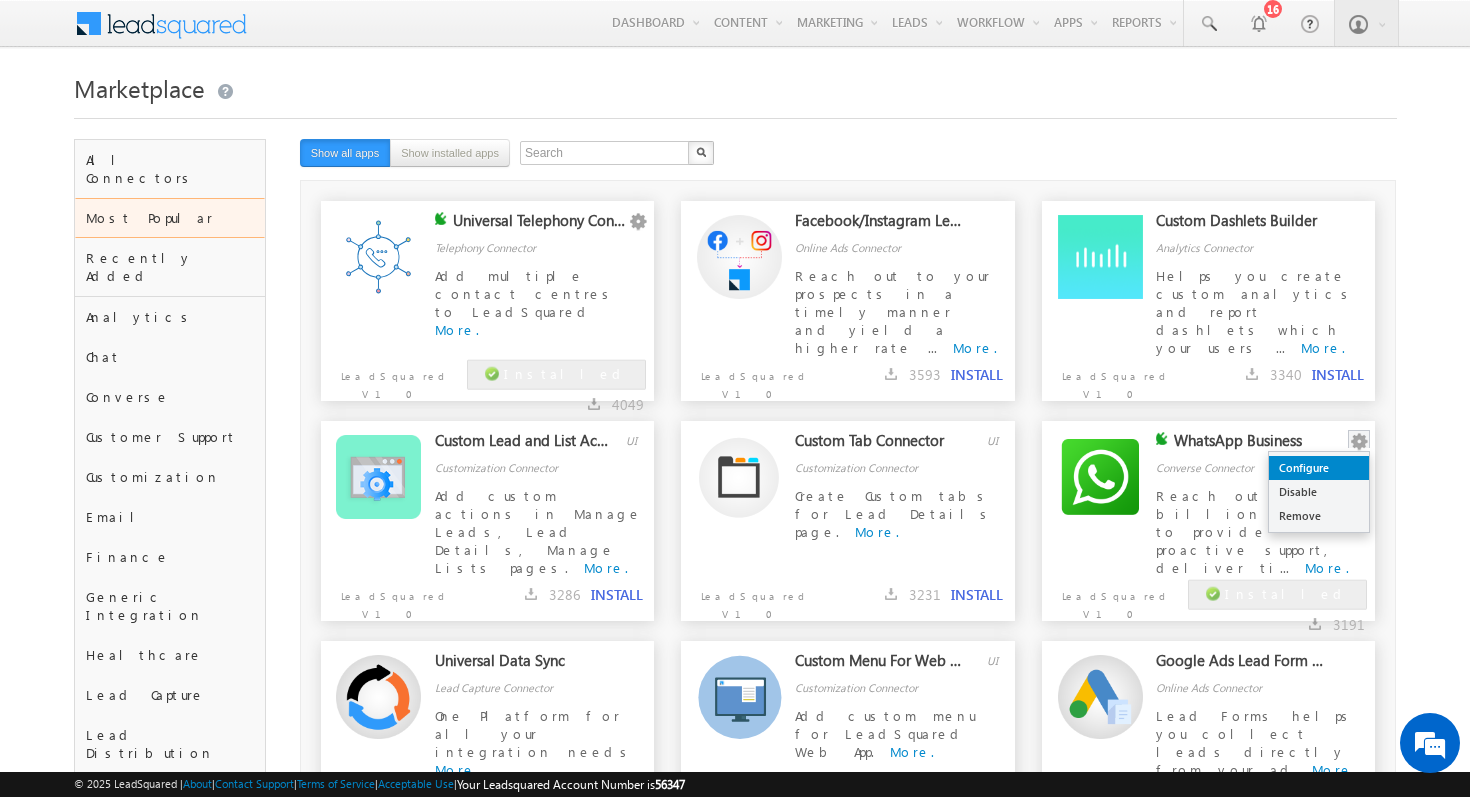 click on "Configure" at bounding box center [1319, 468] 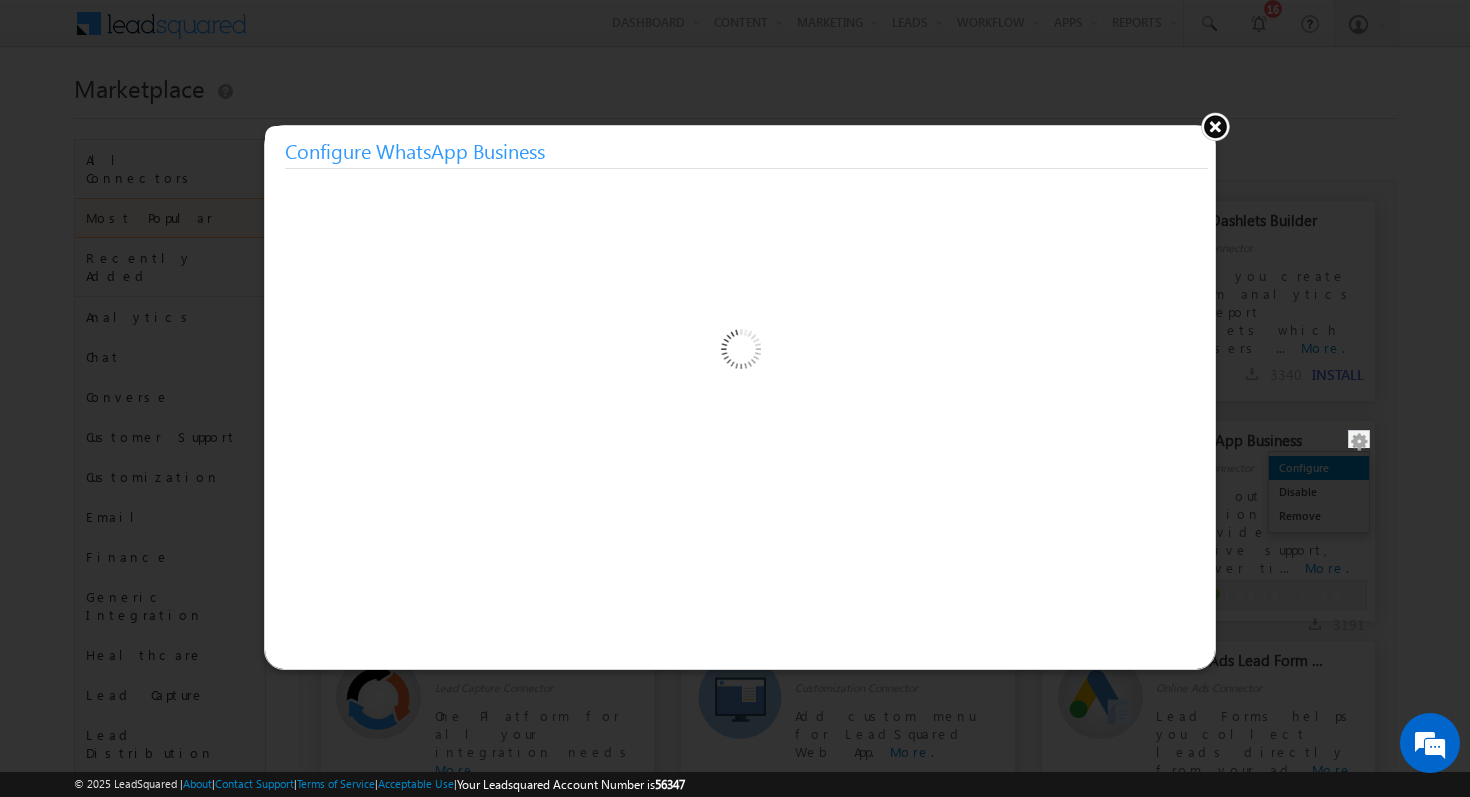 click at bounding box center (735, 398) 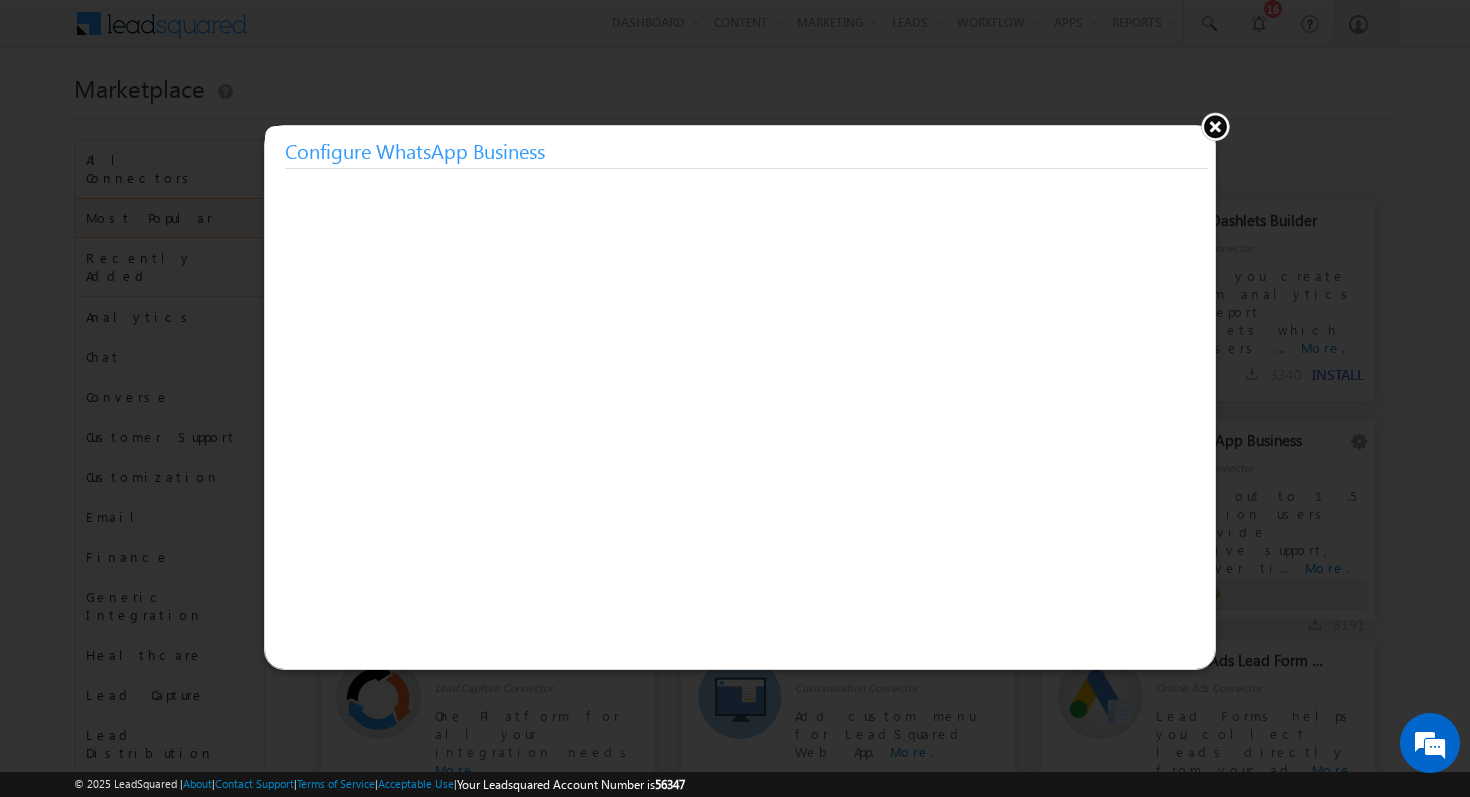 click at bounding box center (1215, 126) 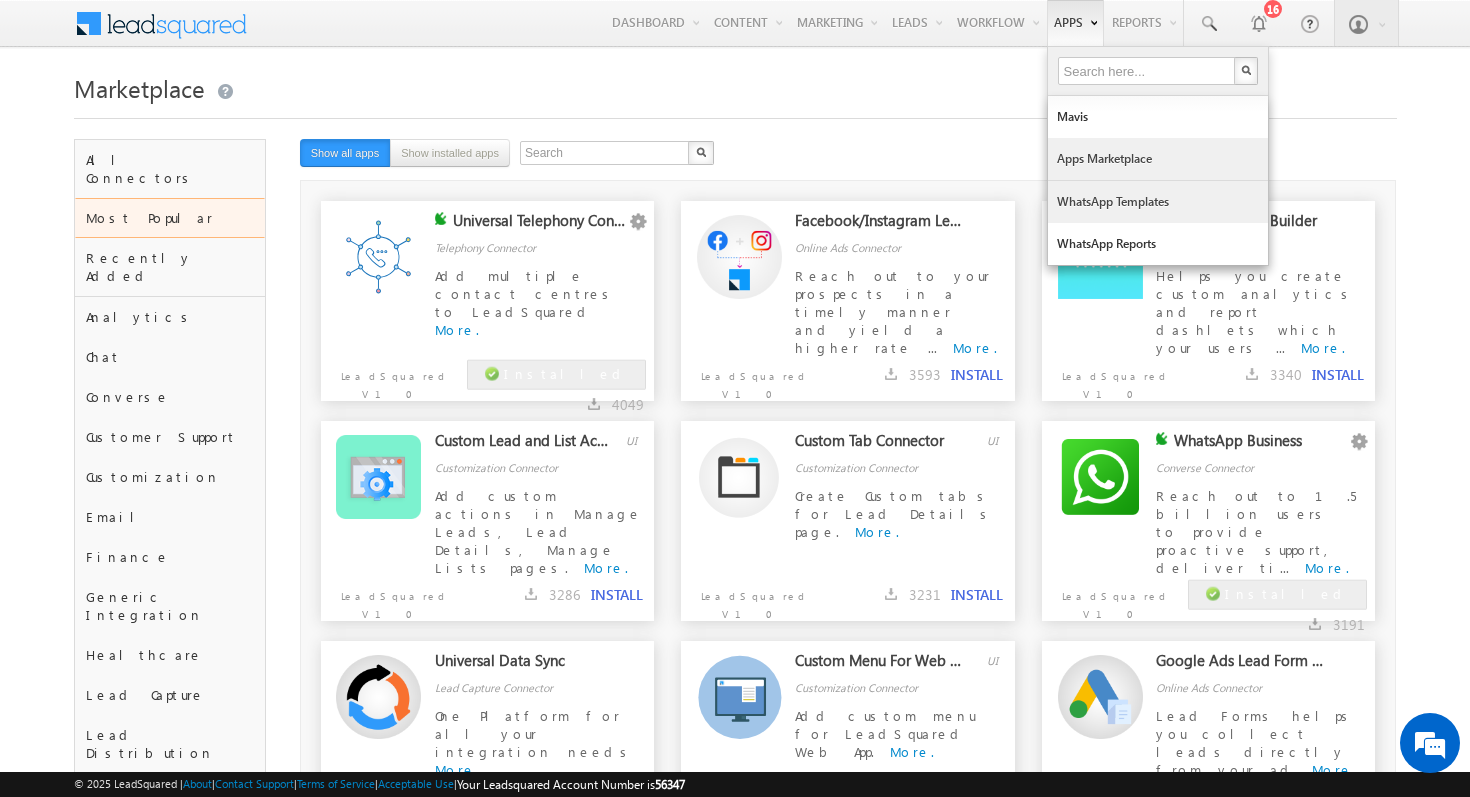 click on "WhatsApp Templates" at bounding box center [1158, 202] 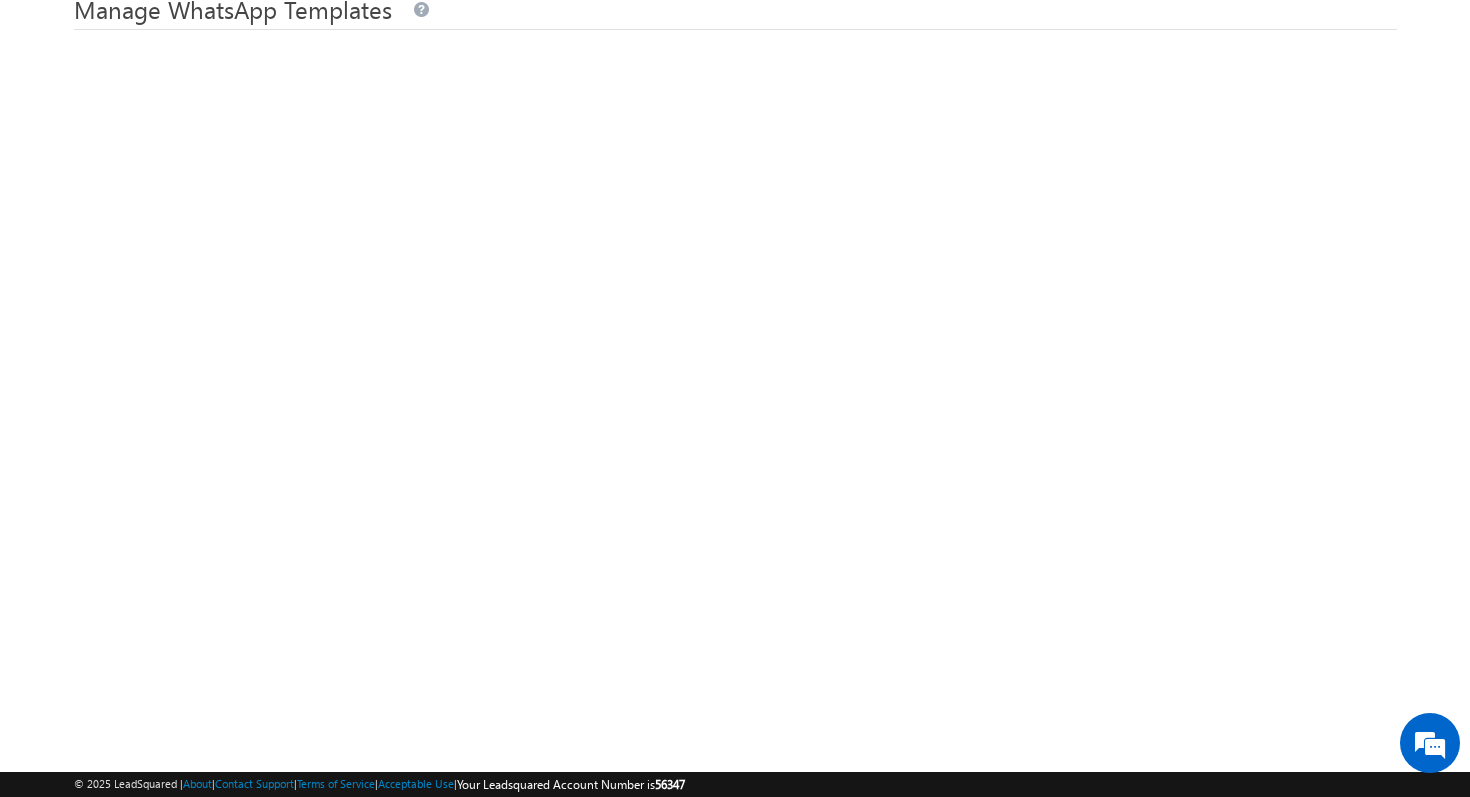 scroll, scrollTop: 178, scrollLeft: 0, axis: vertical 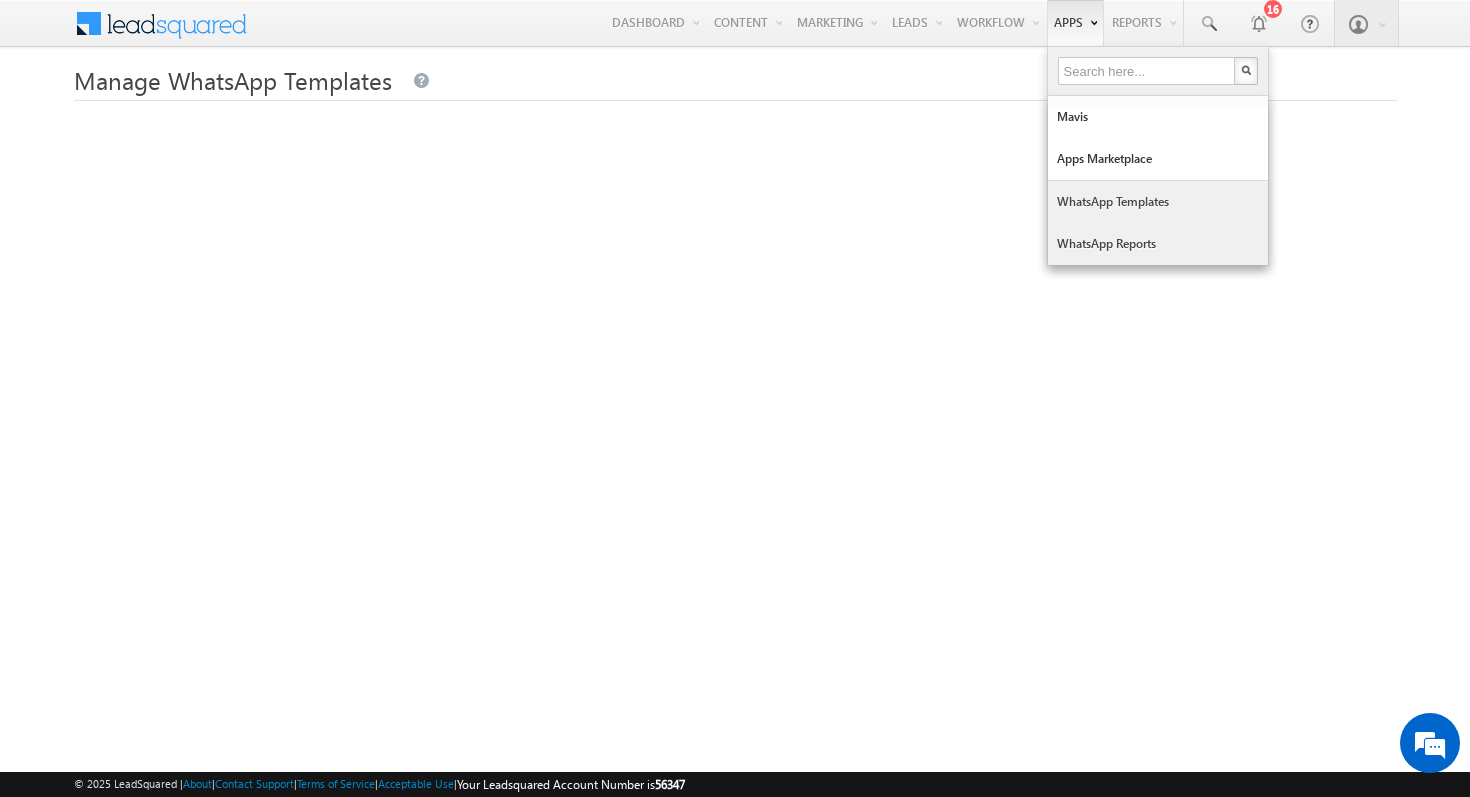 click on "Apps" at bounding box center (1075, 23) 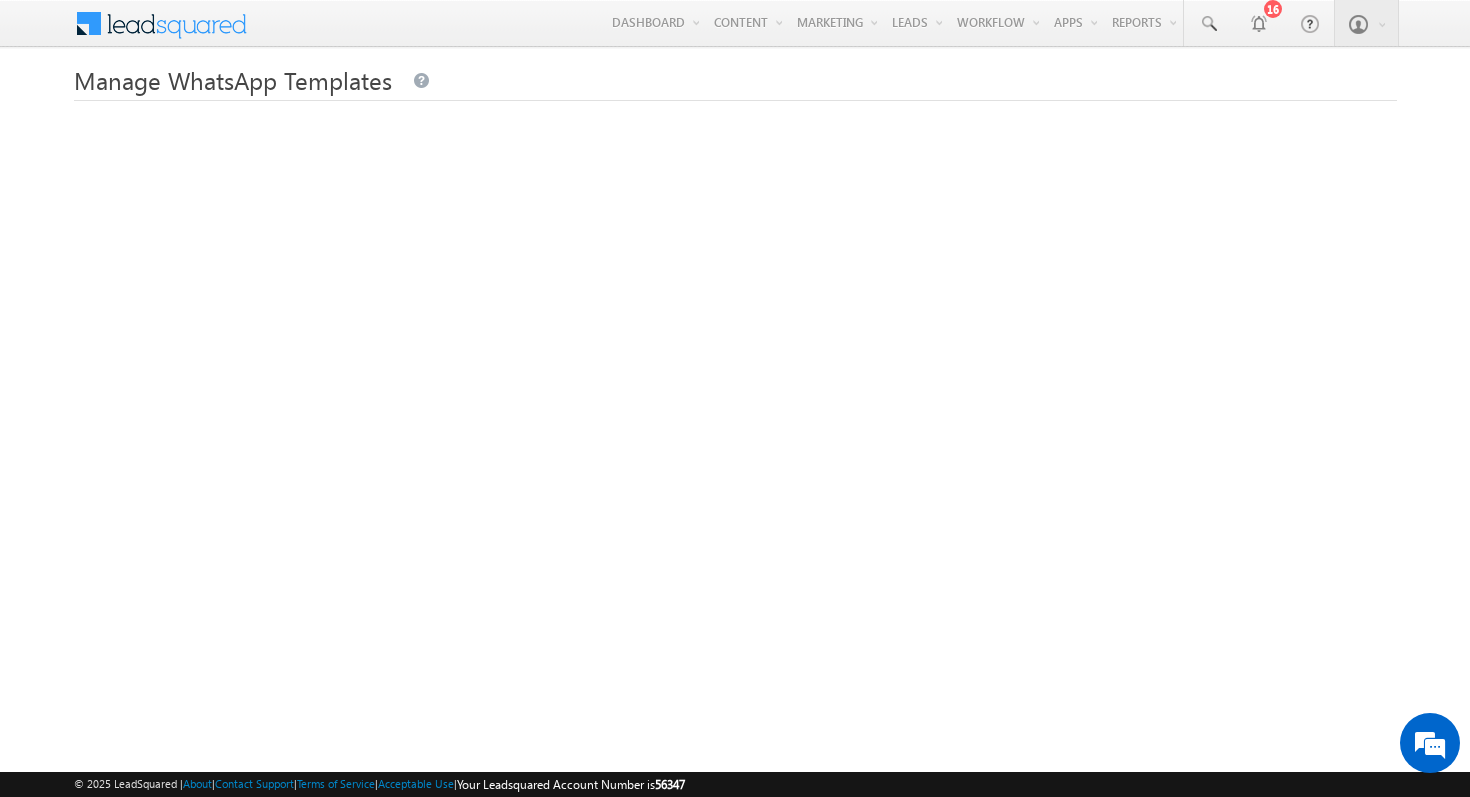 click at bounding box center (174, 21) 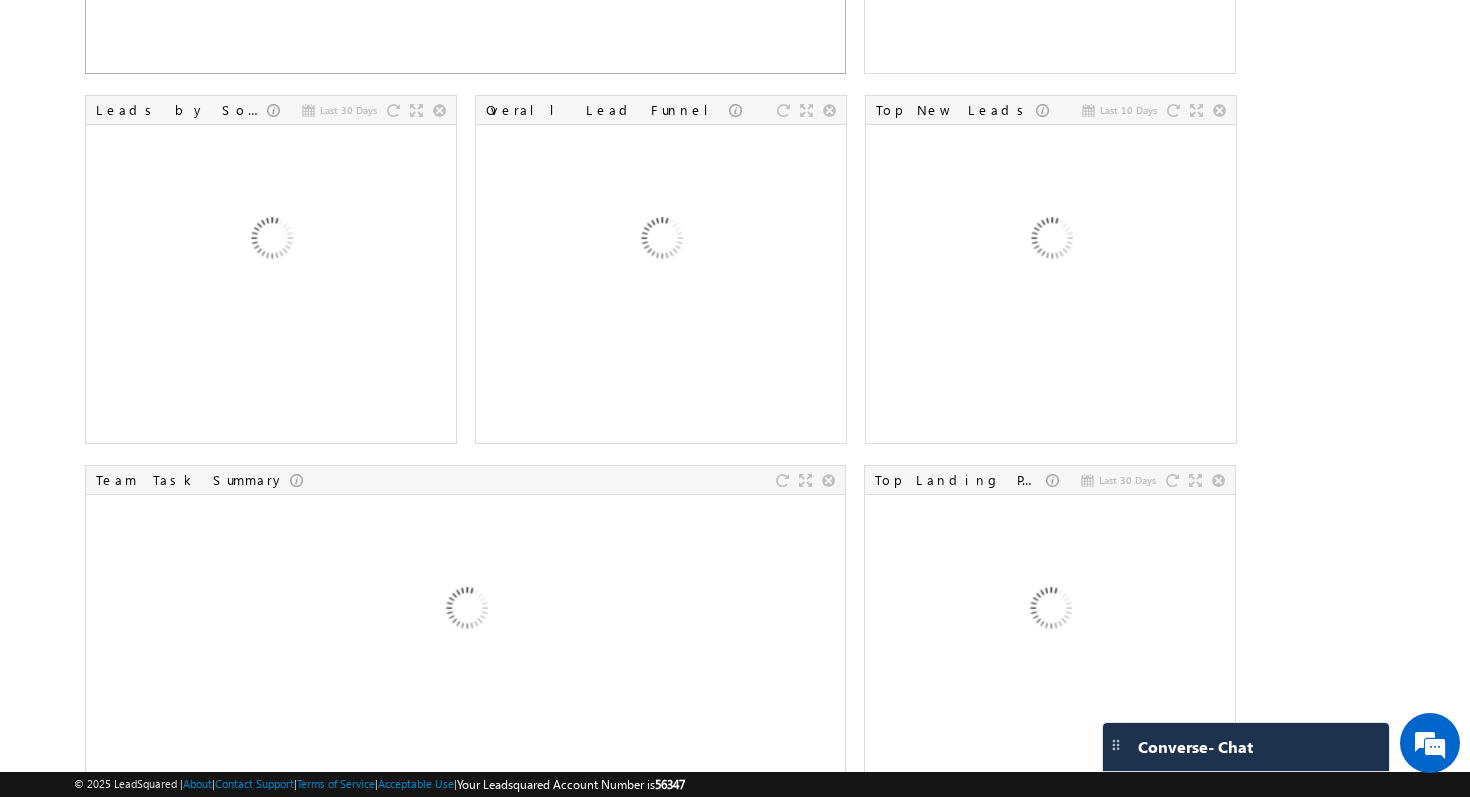 scroll, scrollTop: 0, scrollLeft: 0, axis: both 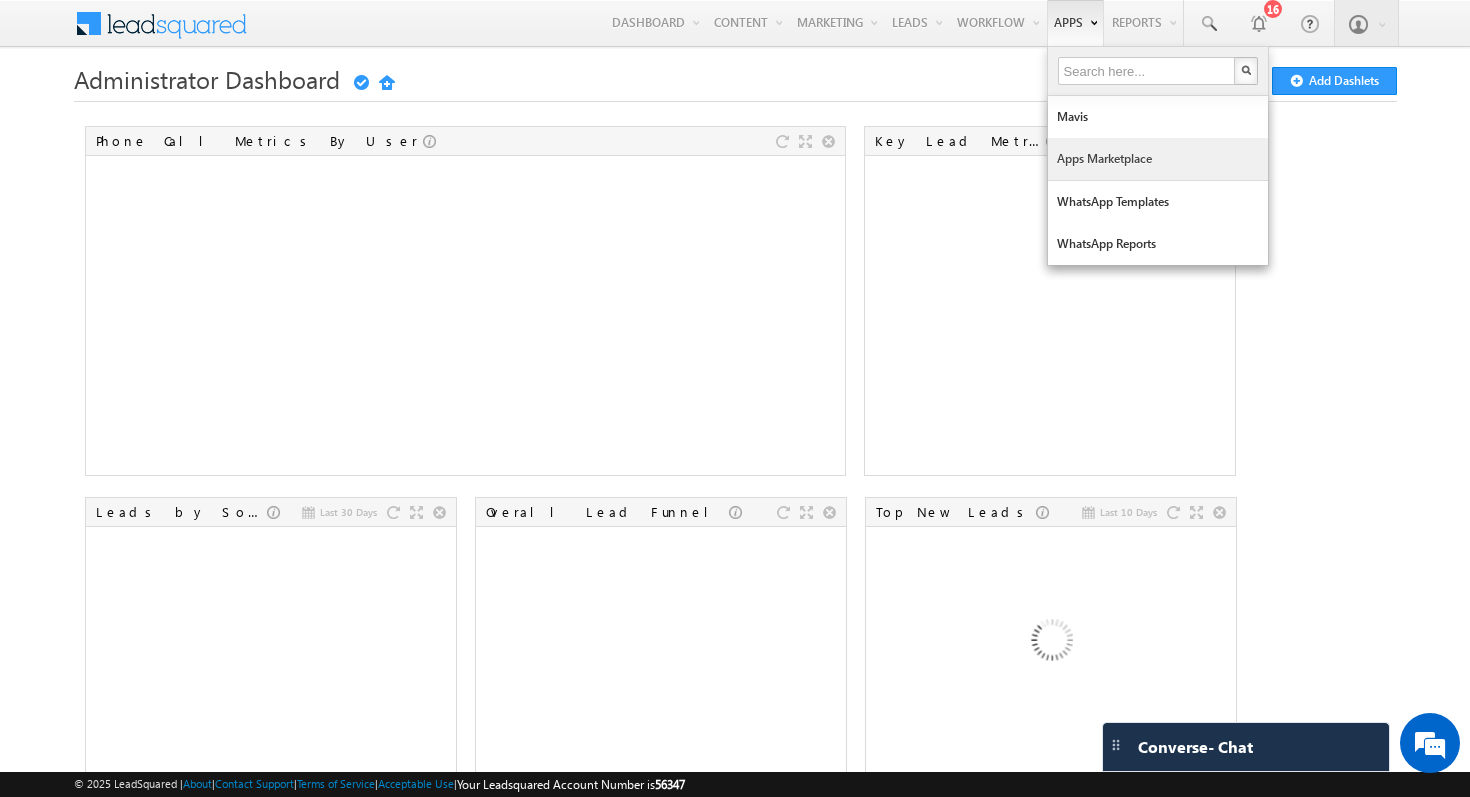 click on "Apps Marketplace" at bounding box center (1158, 159) 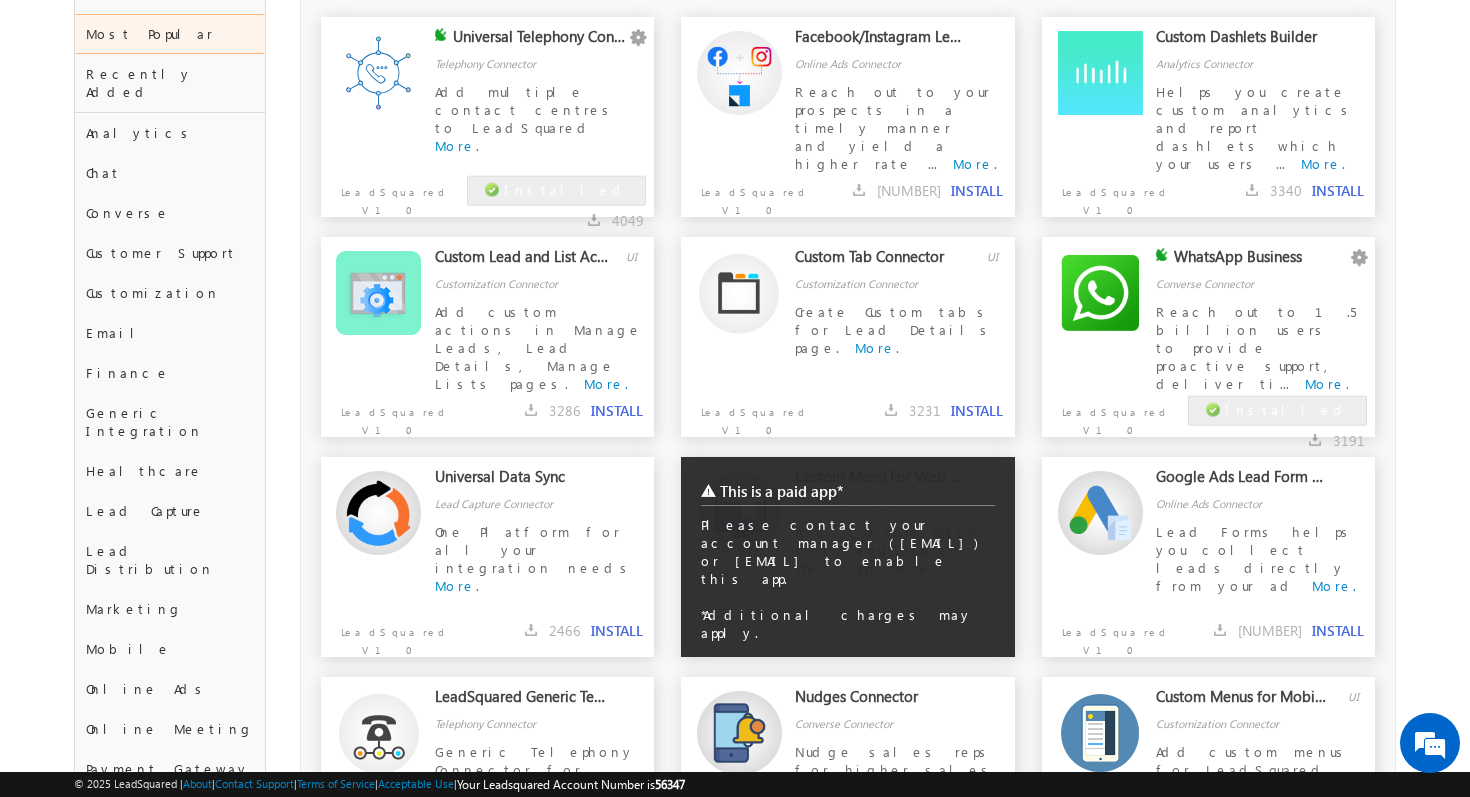 scroll, scrollTop: 183, scrollLeft: 0, axis: vertical 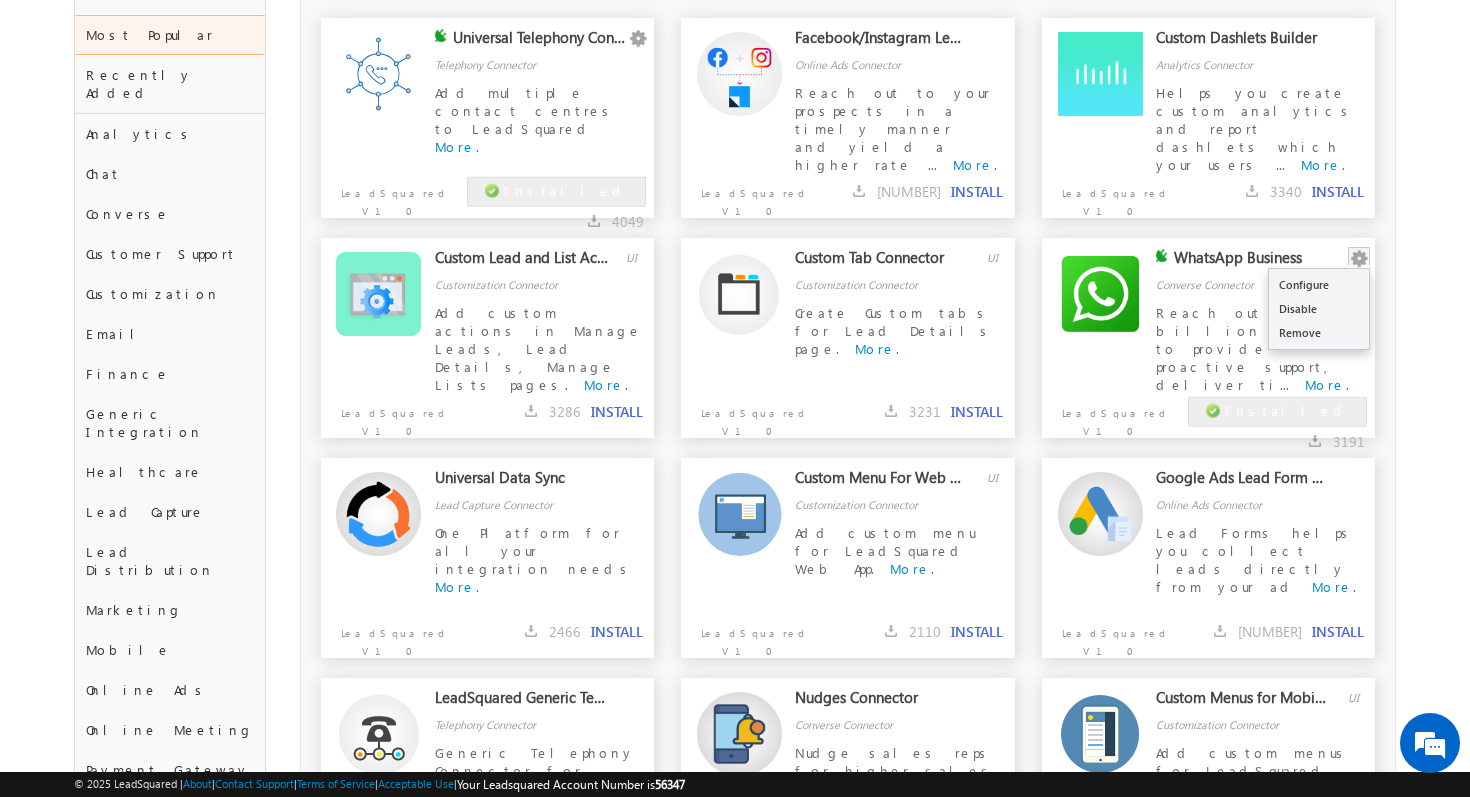 click at bounding box center (1359, 259) 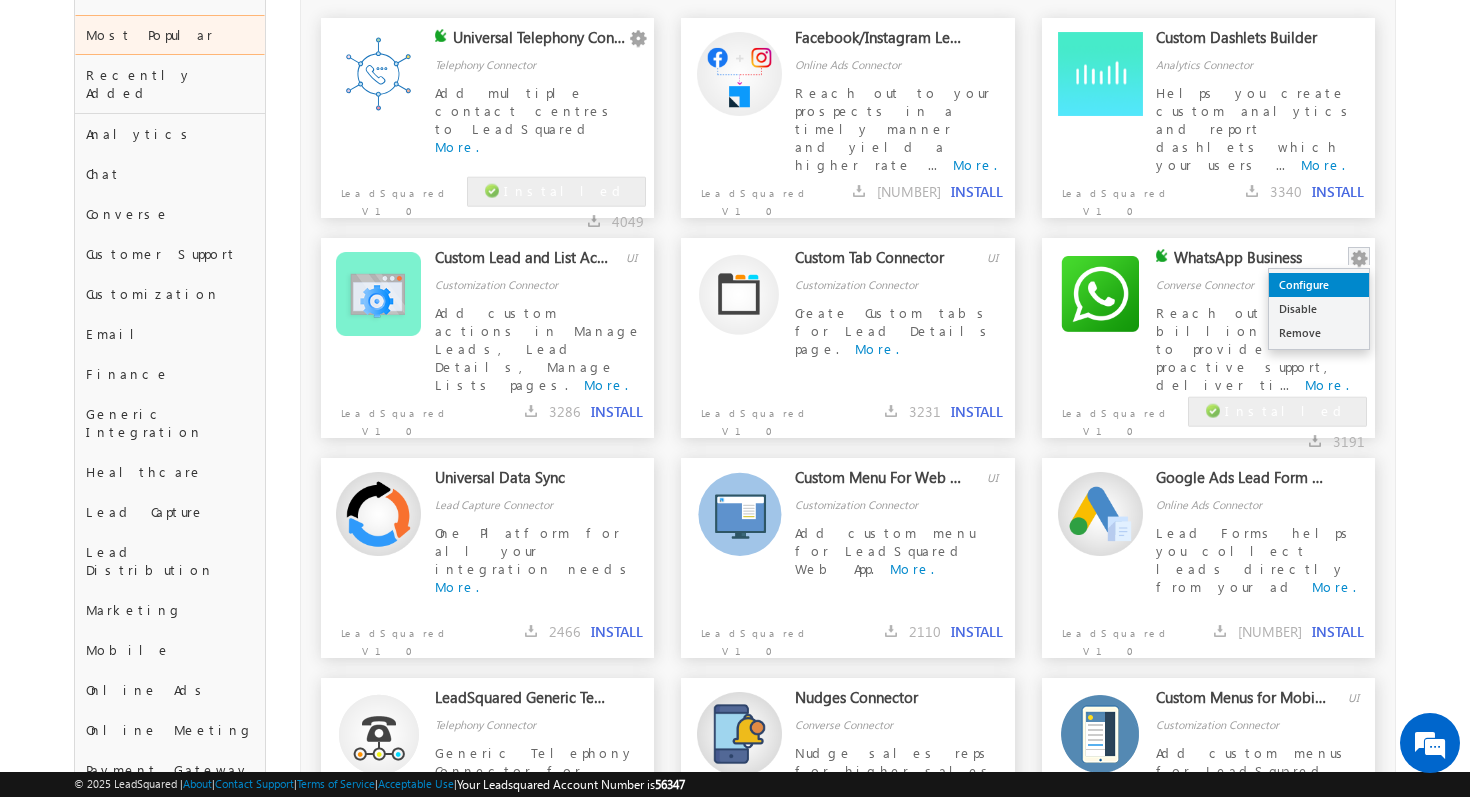 click on "Configure" at bounding box center (1319, 285) 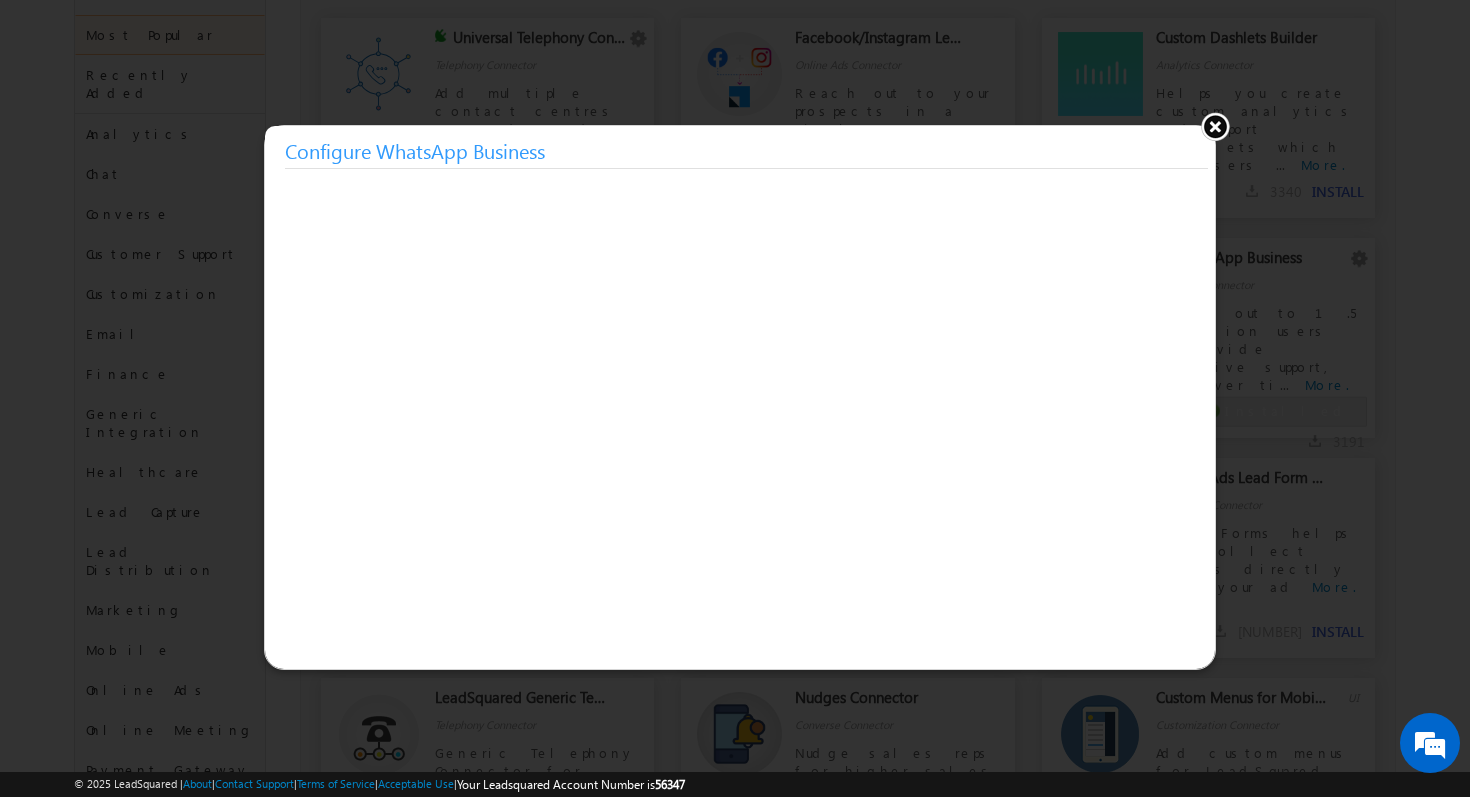 click at bounding box center [1215, 126] 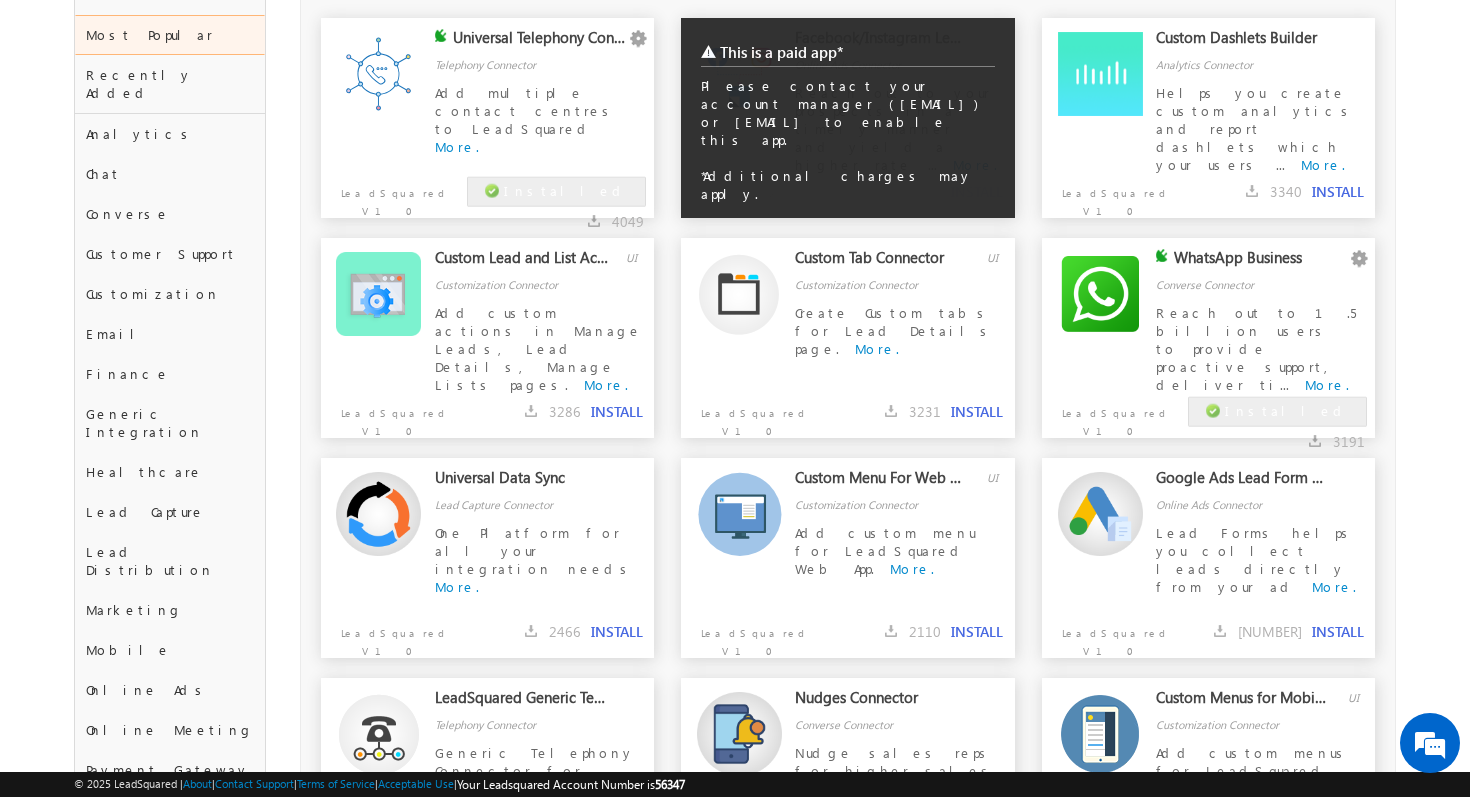 scroll, scrollTop: 0, scrollLeft: 0, axis: both 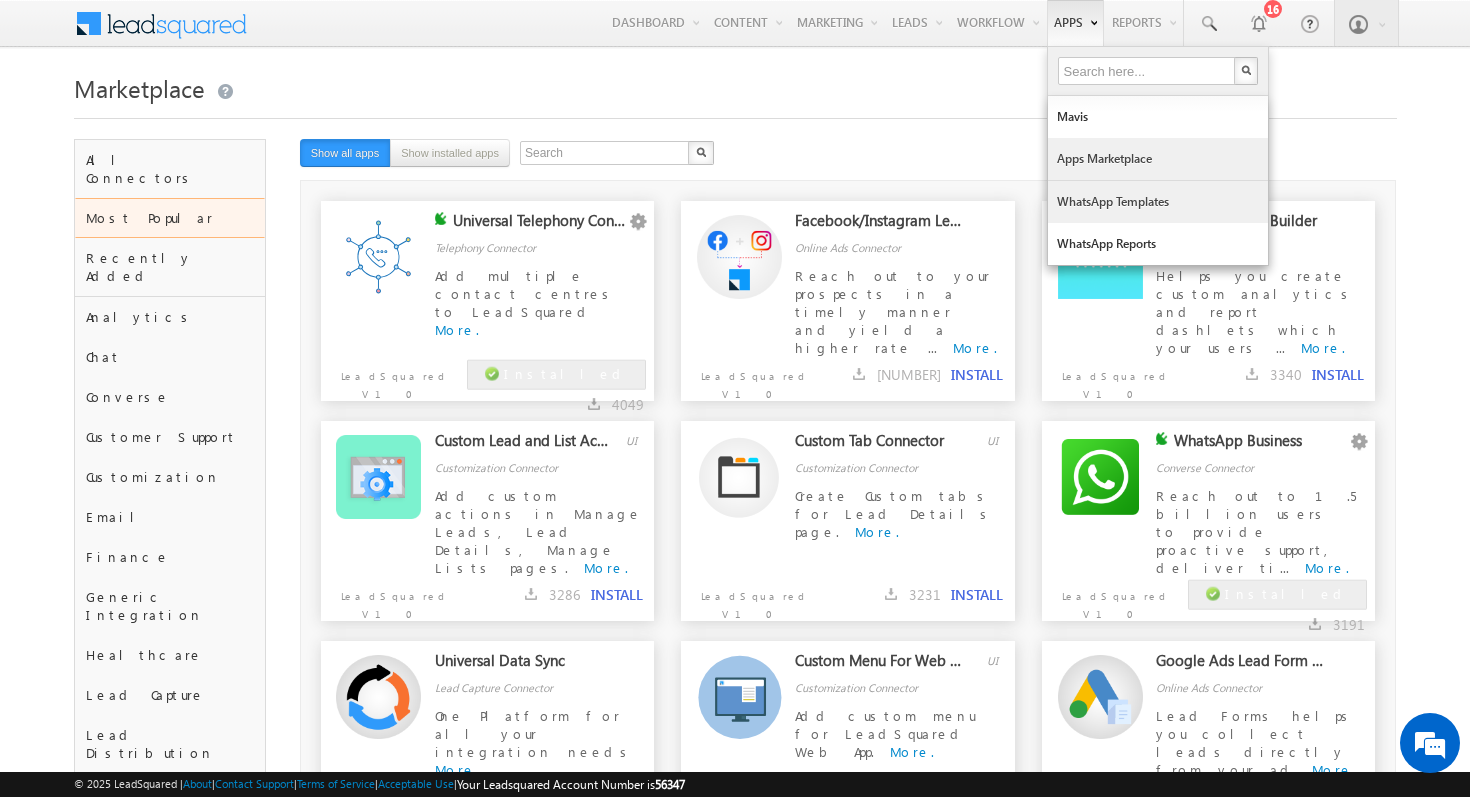 click on "WhatsApp Templates" at bounding box center (1158, 202) 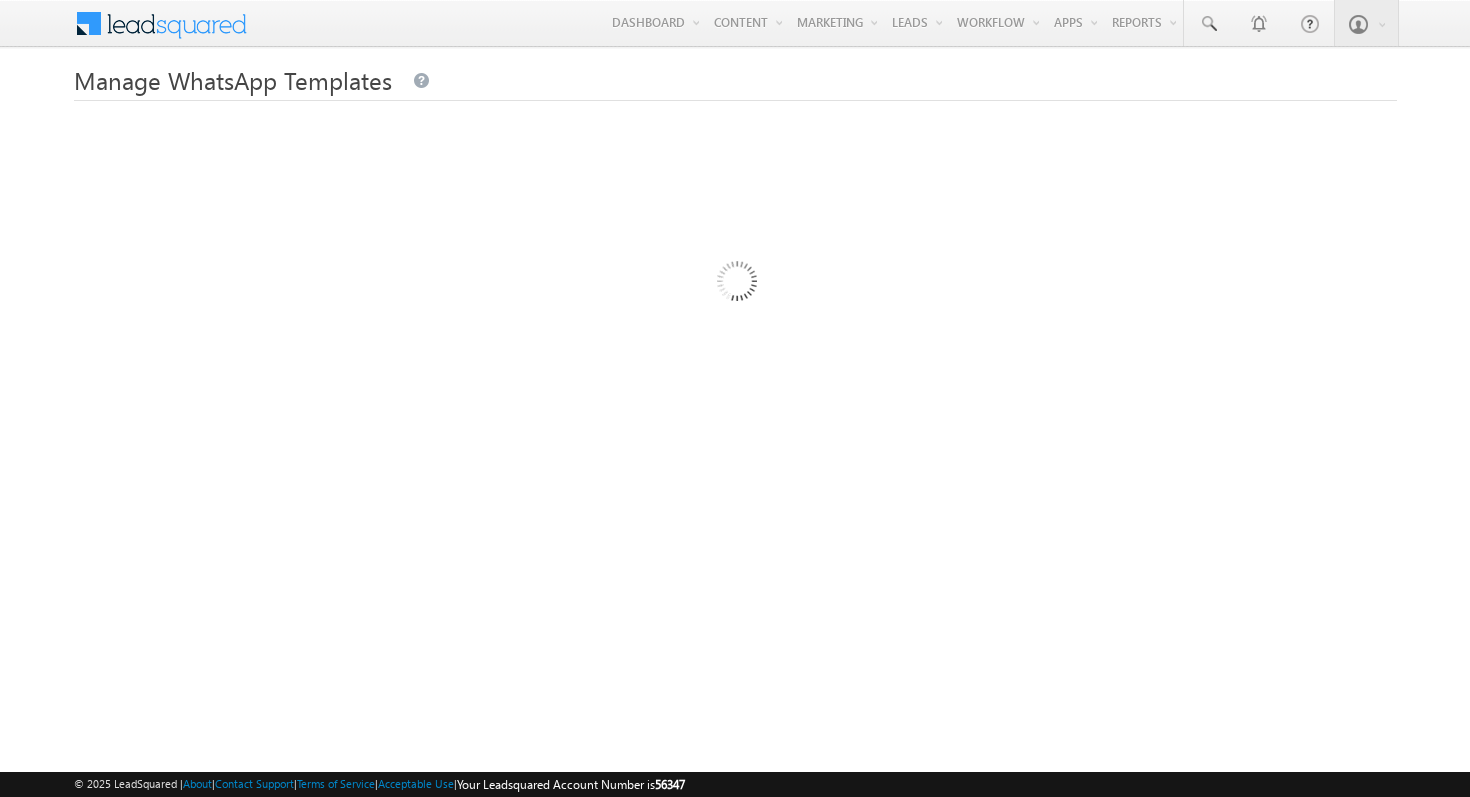 scroll, scrollTop: 0, scrollLeft: 0, axis: both 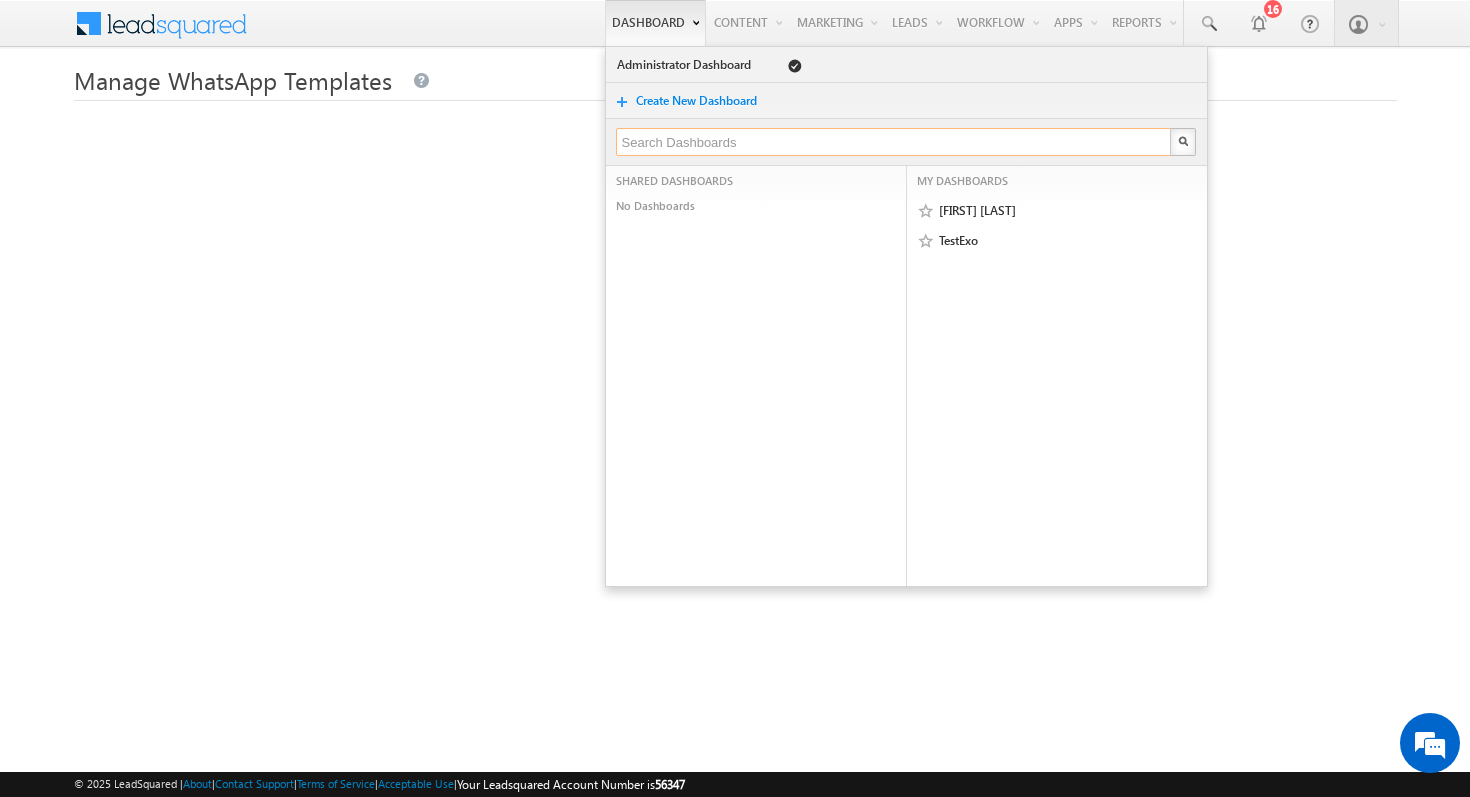 click at bounding box center [894, 142] 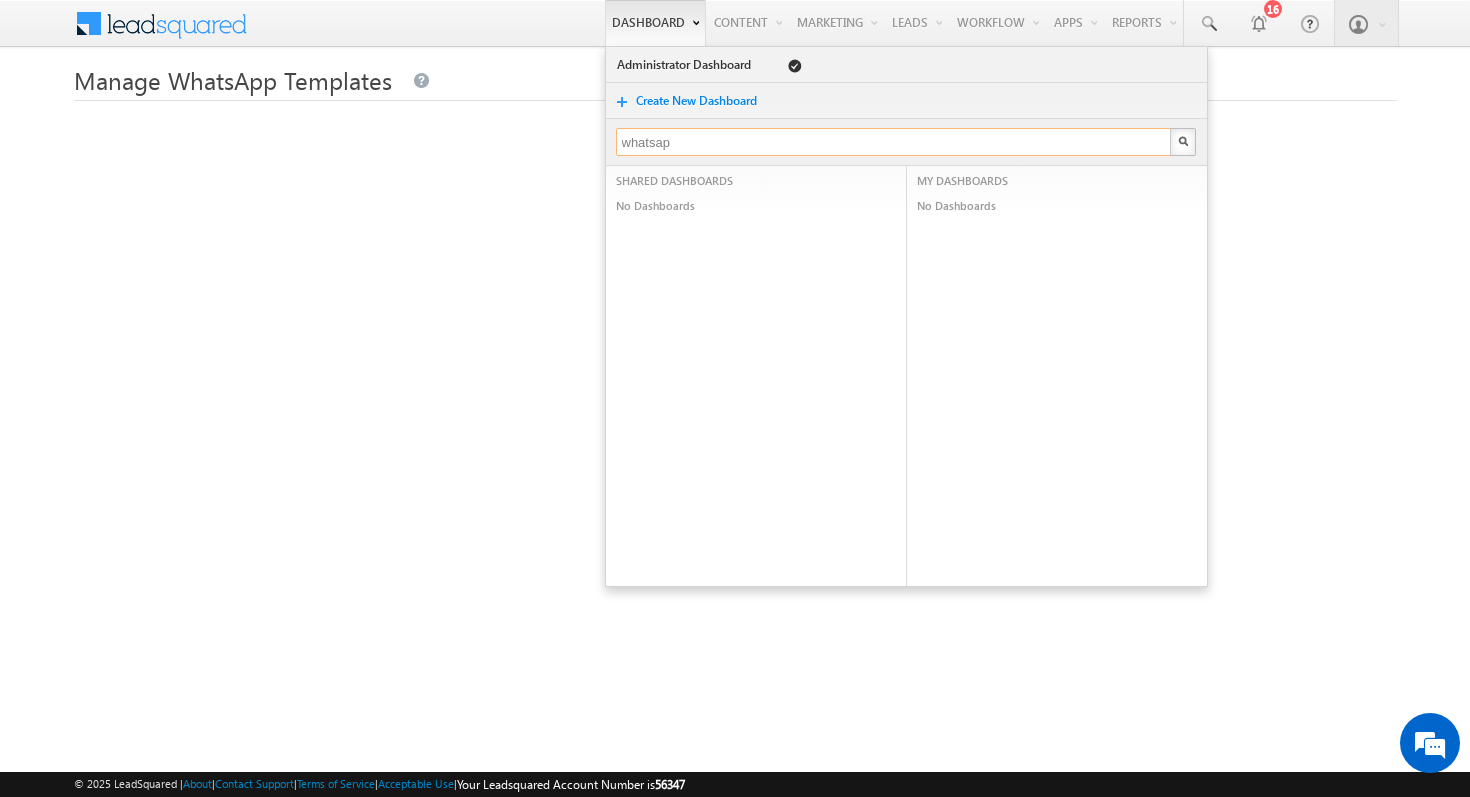 type on "whatsapp" 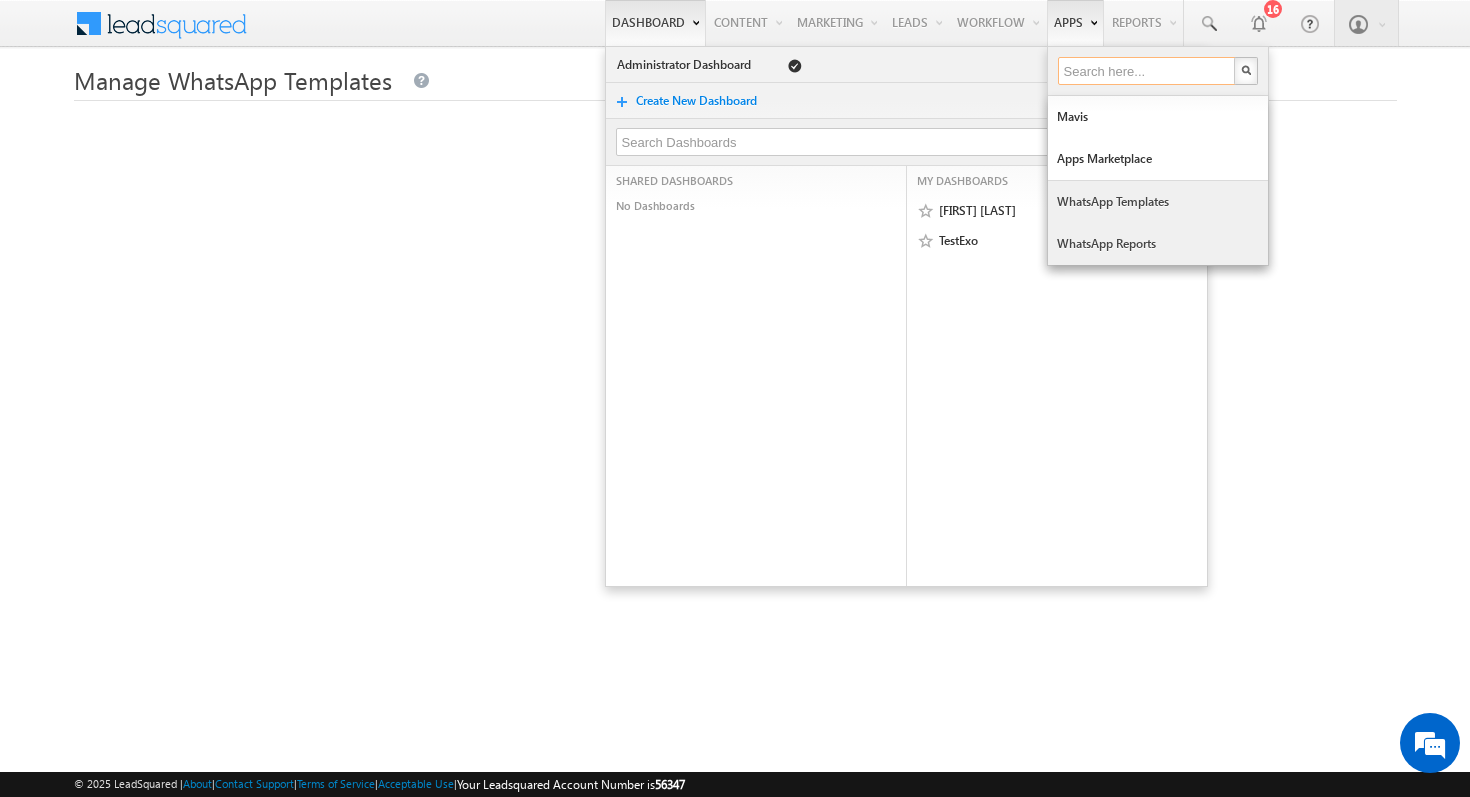 click at bounding box center (1148, 71) 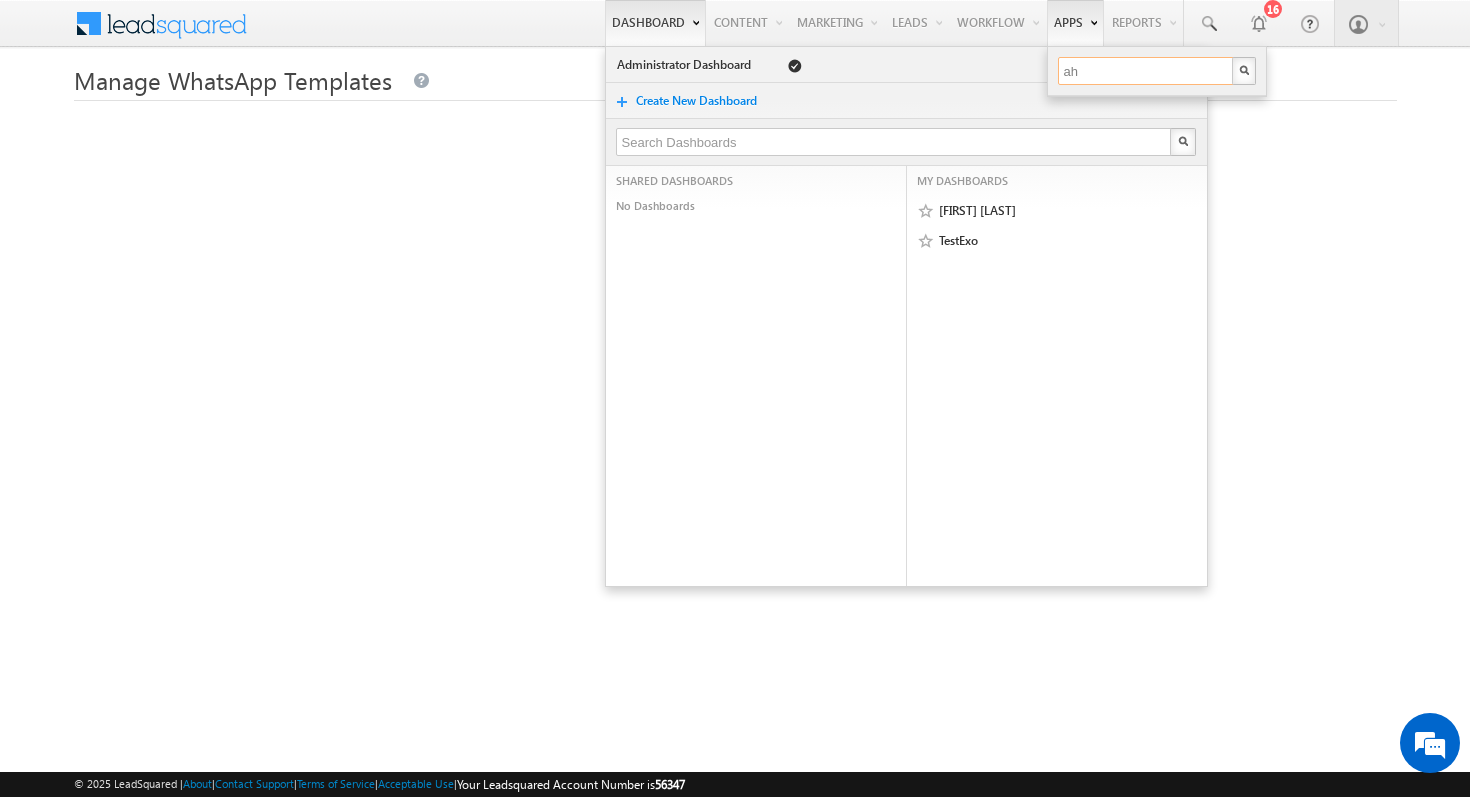 type on "a" 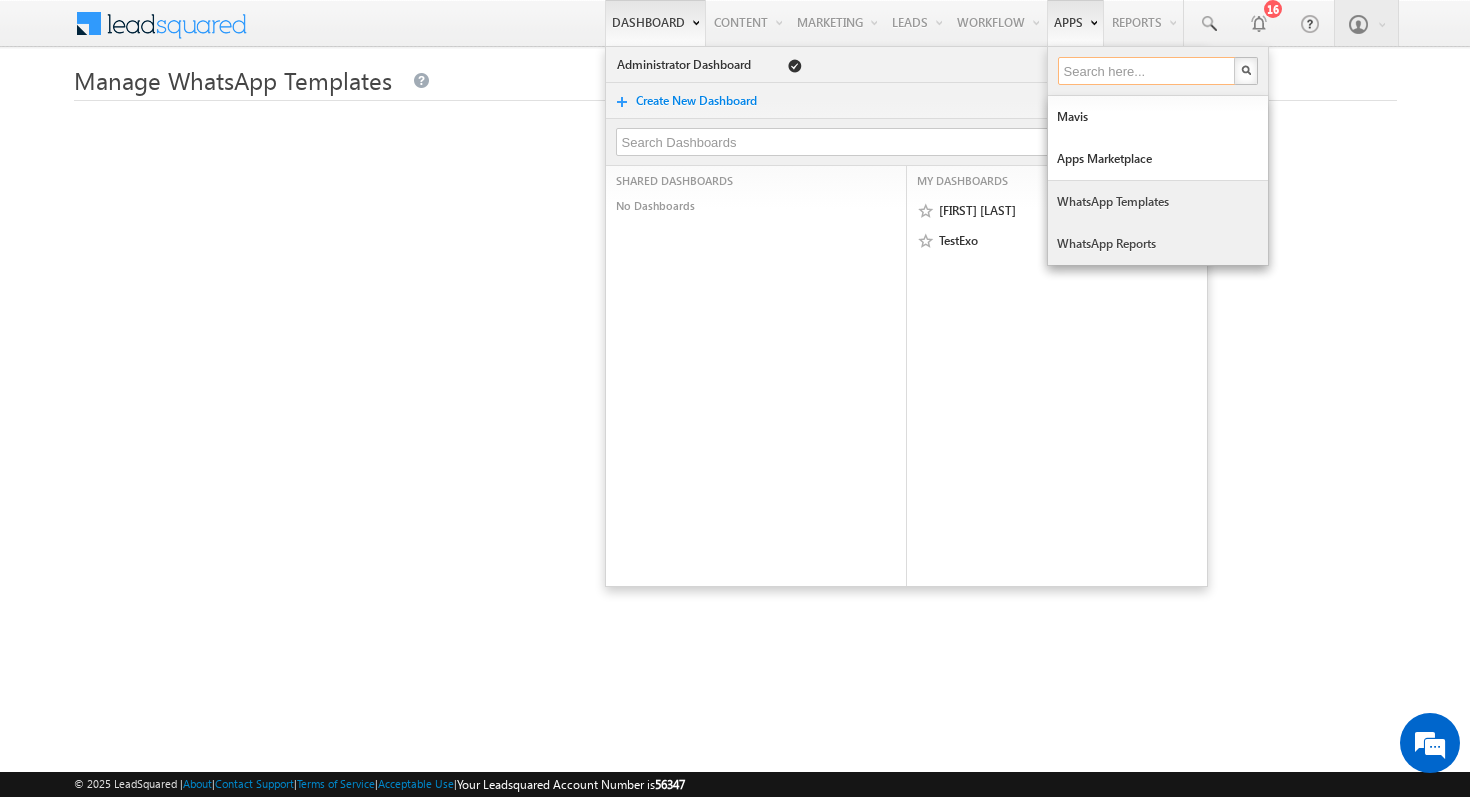 click at bounding box center [1148, 71] 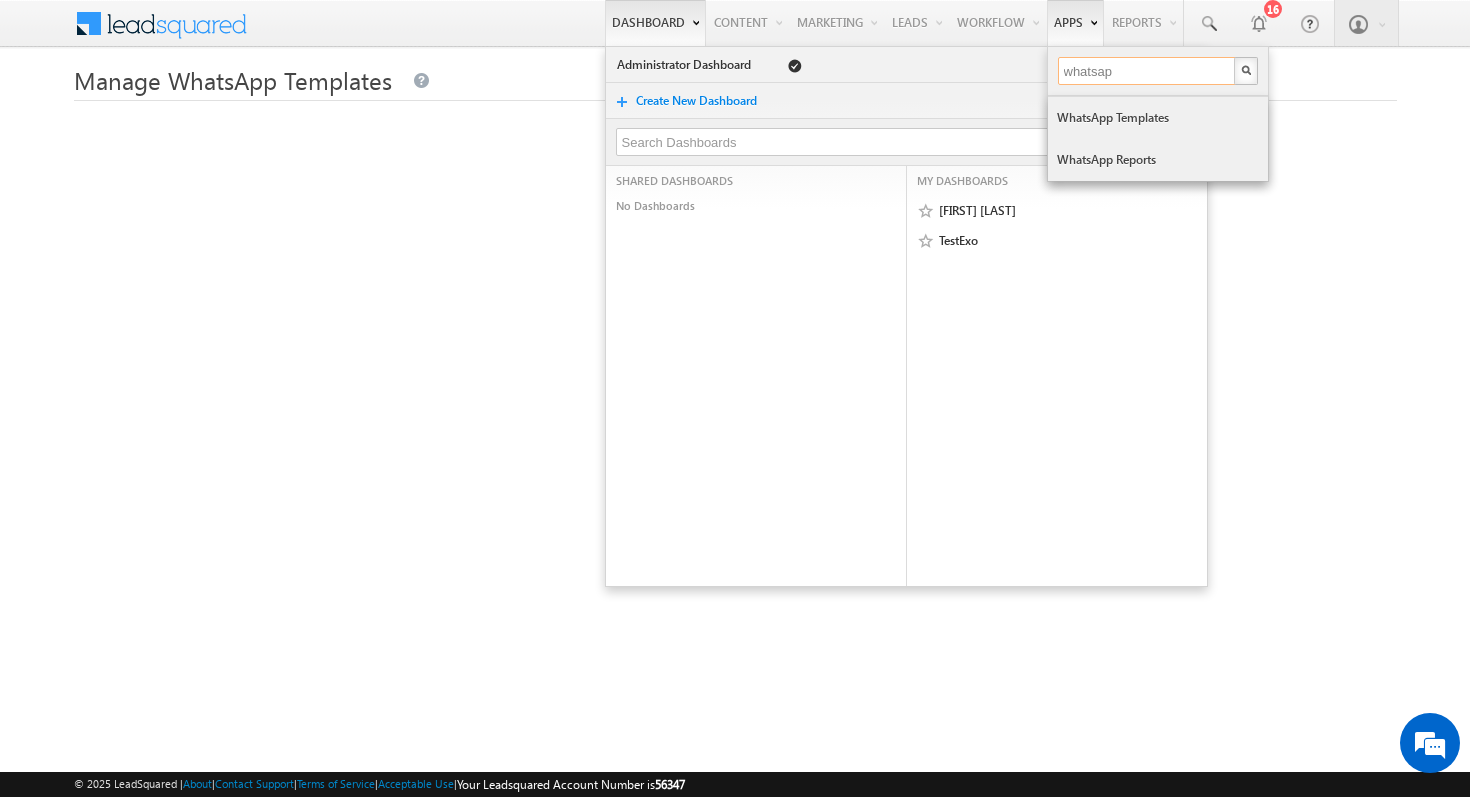 type on "whatsapp" 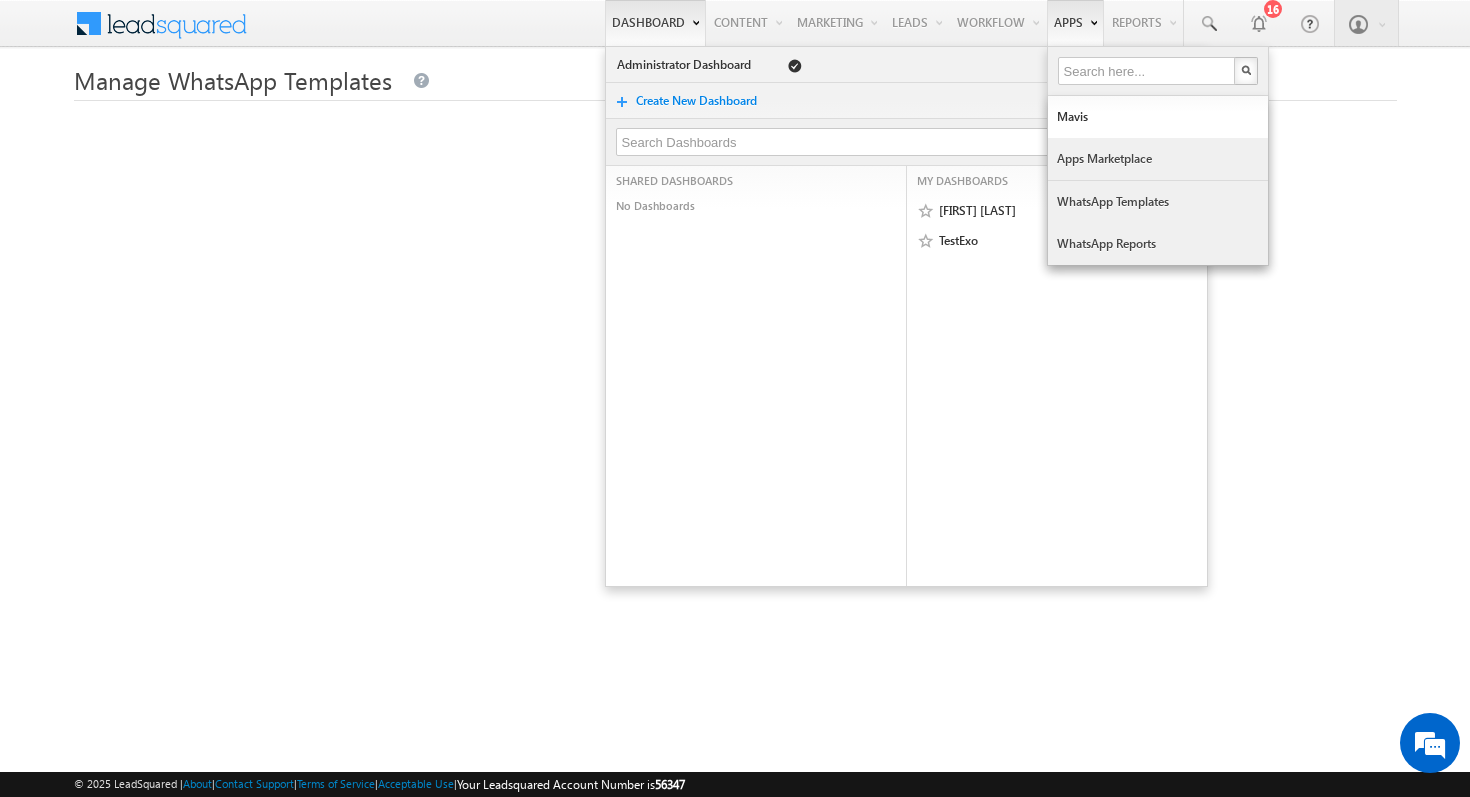 click on "Apps Marketplace" at bounding box center [1158, 159] 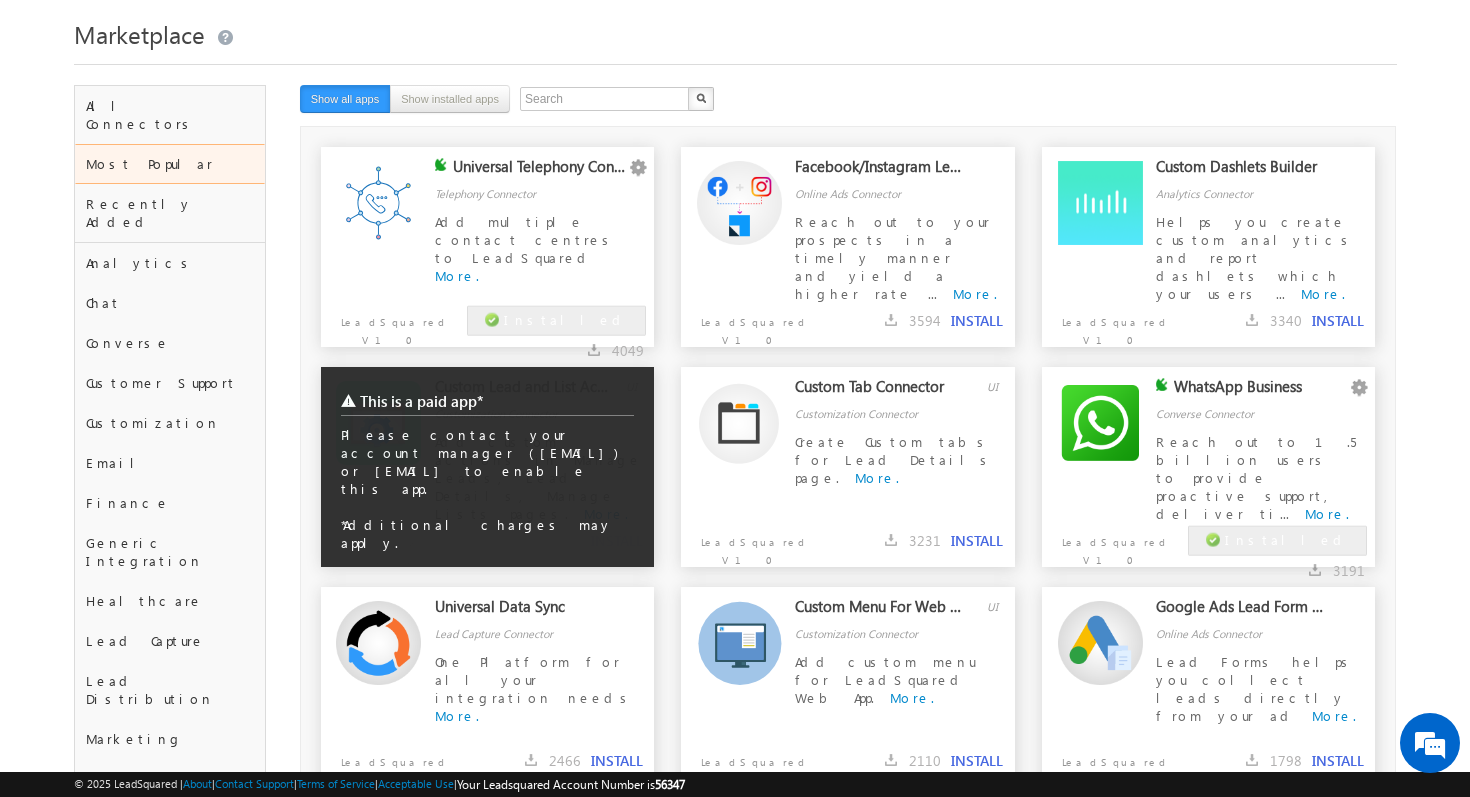 scroll, scrollTop: 53, scrollLeft: 0, axis: vertical 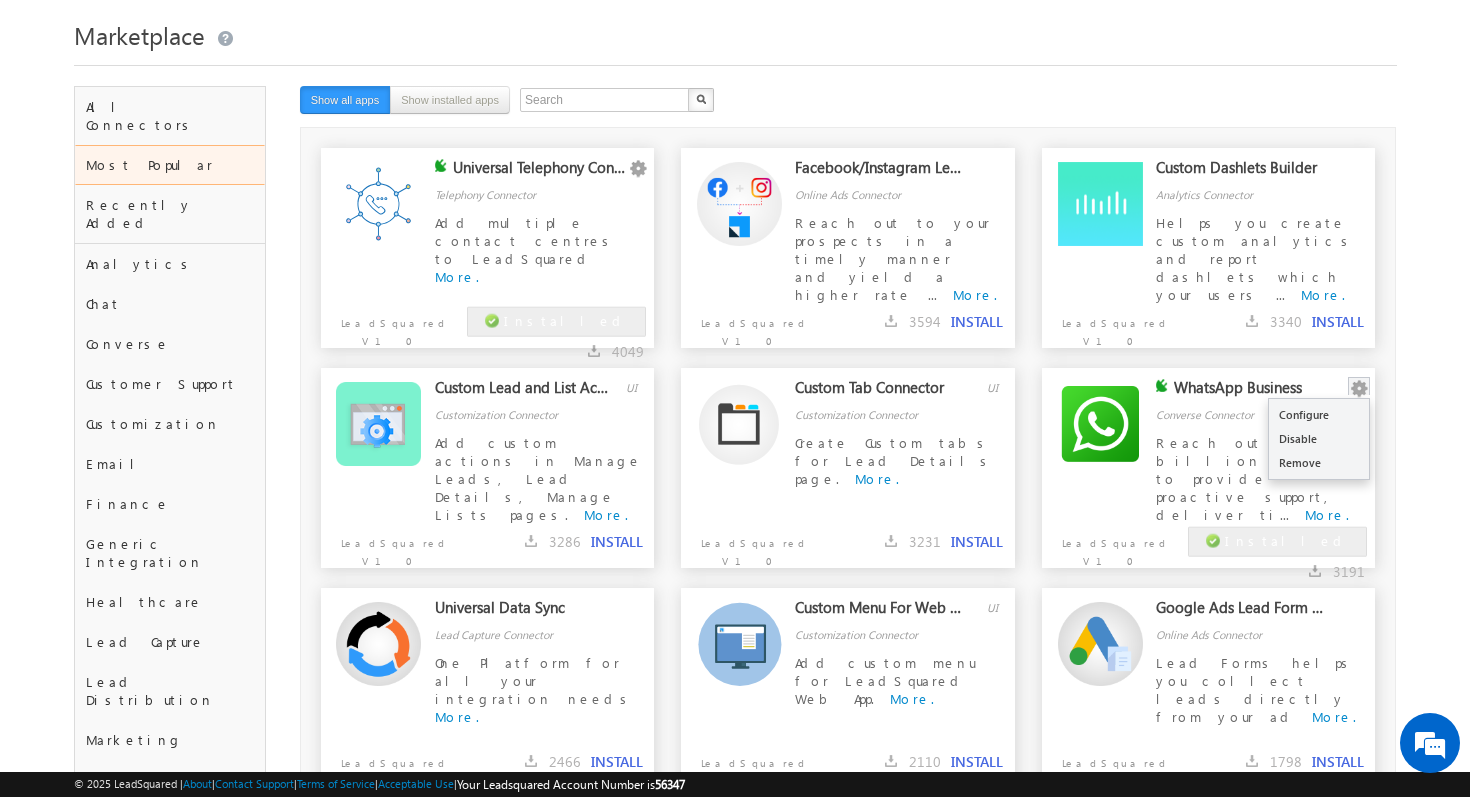 click at bounding box center (1359, 389) 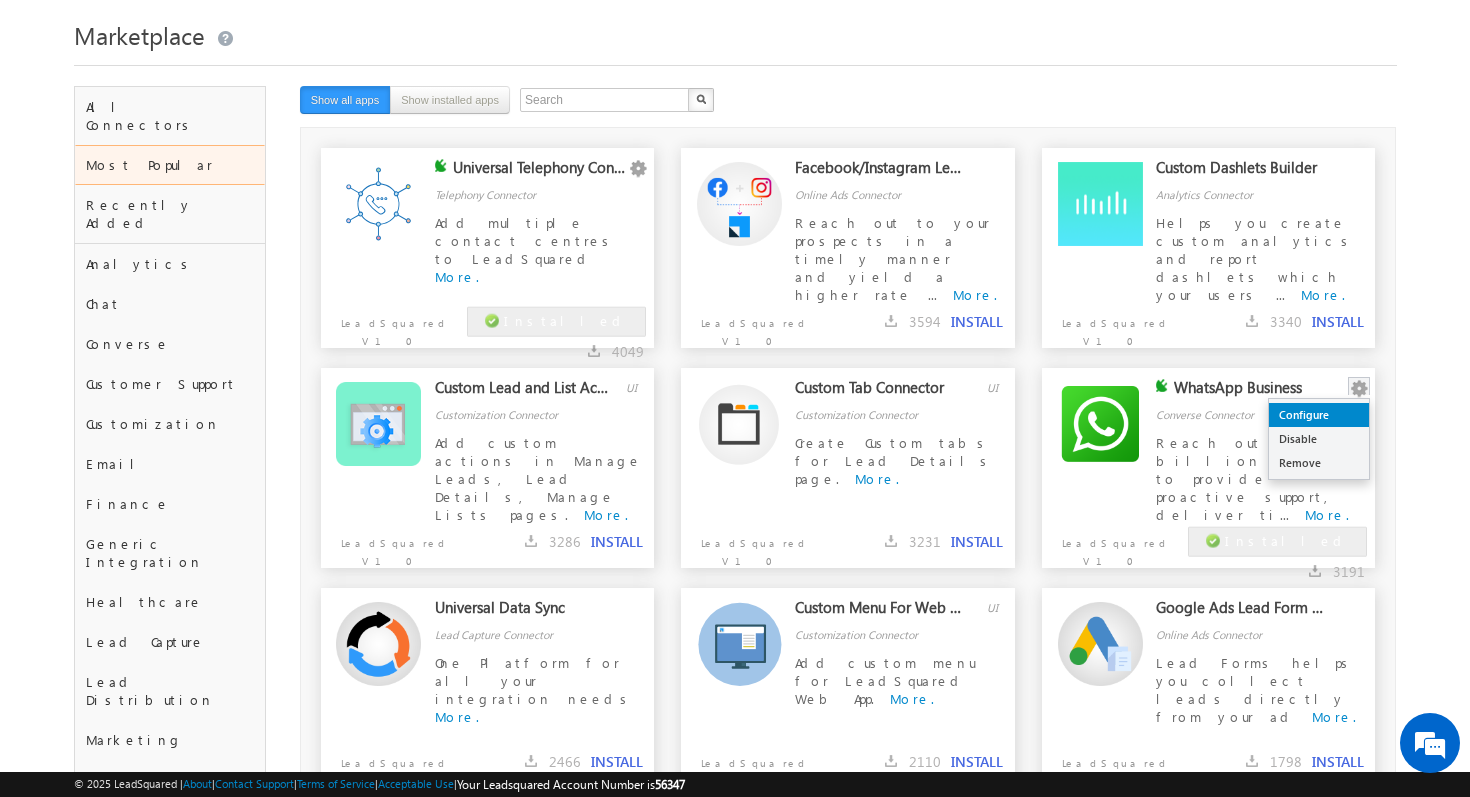 click on "Configure" at bounding box center (1319, 415) 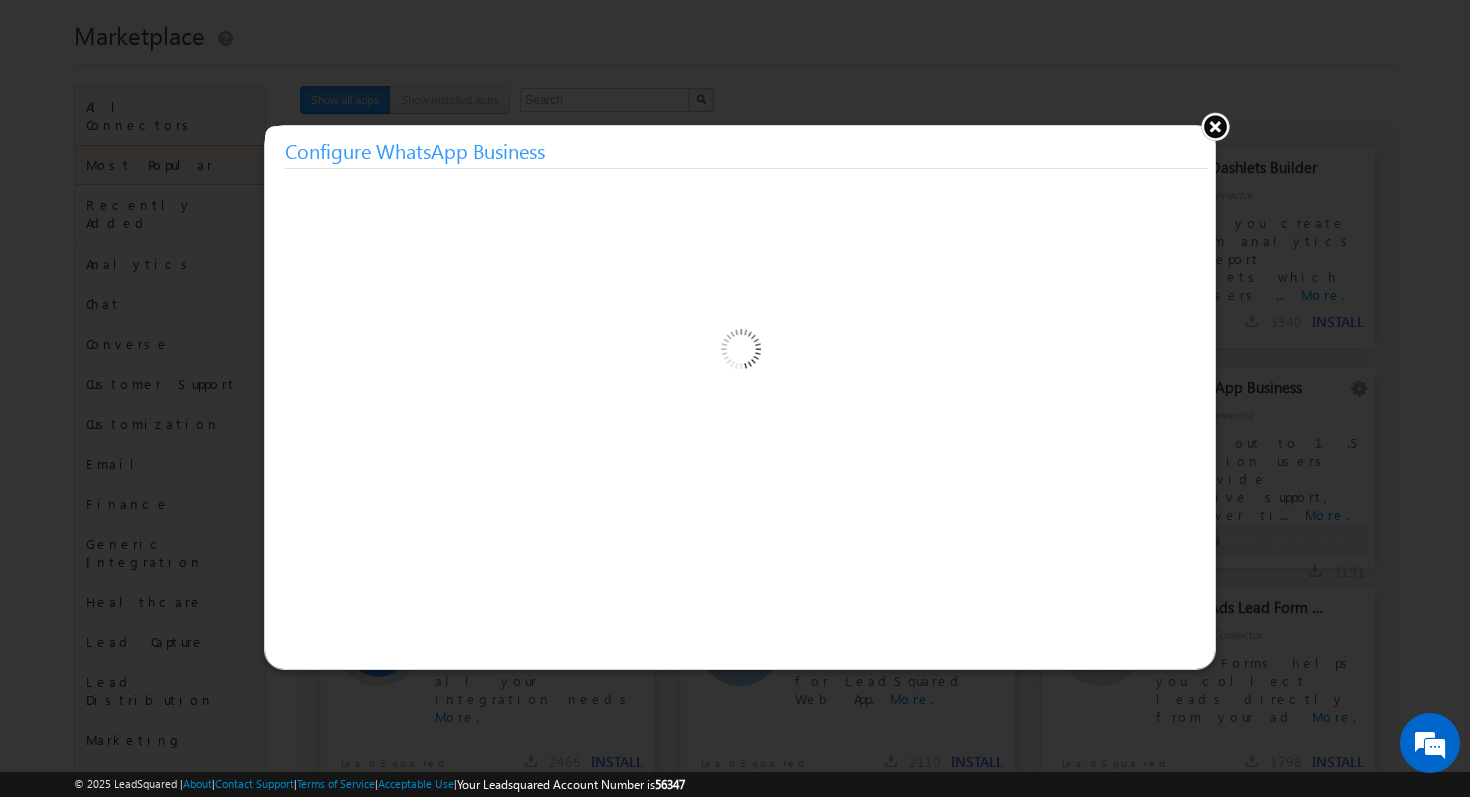 scroll, scrollTop: 0, scrollLeft: 0, axis: both 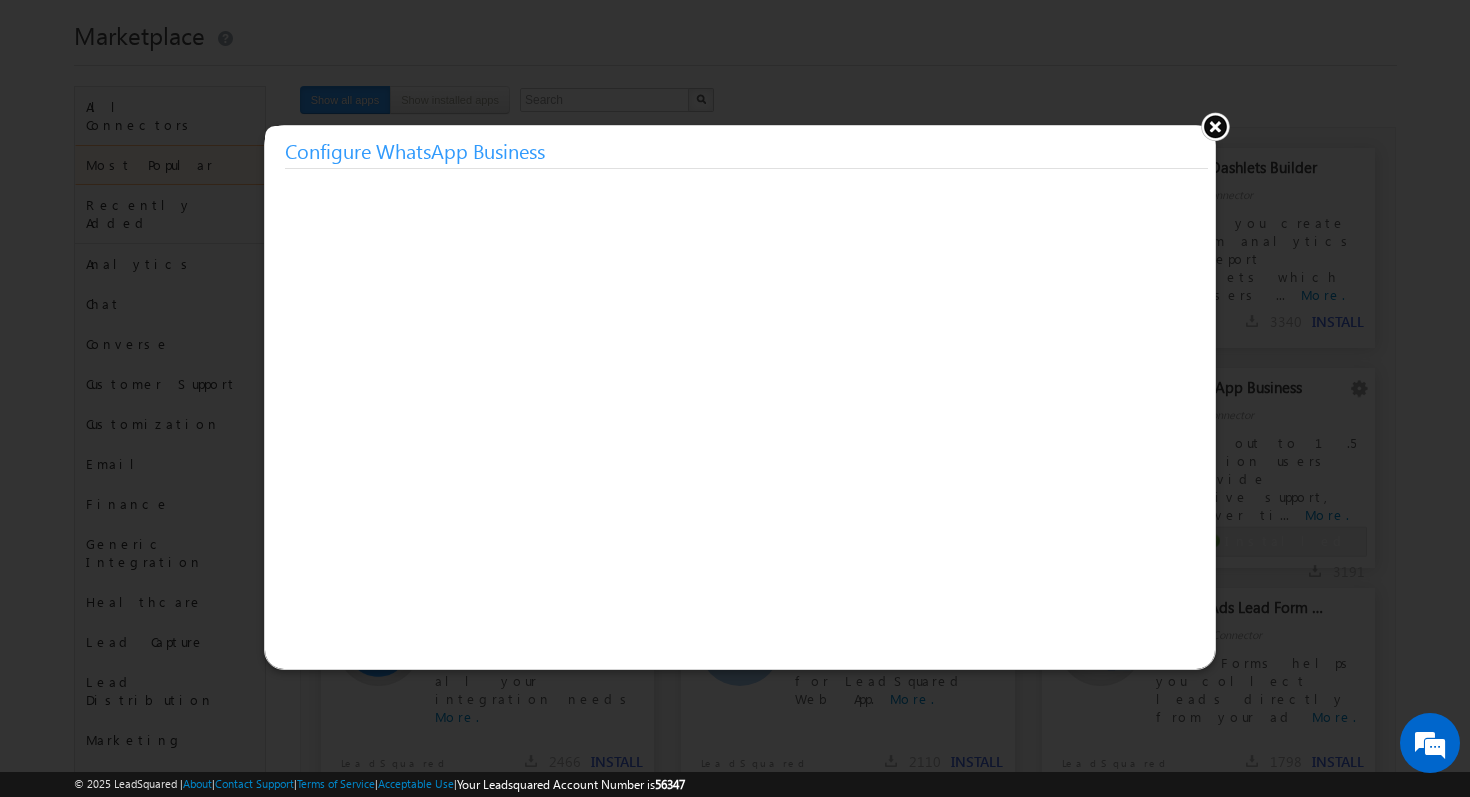 click at bounding box center (1215, 126) 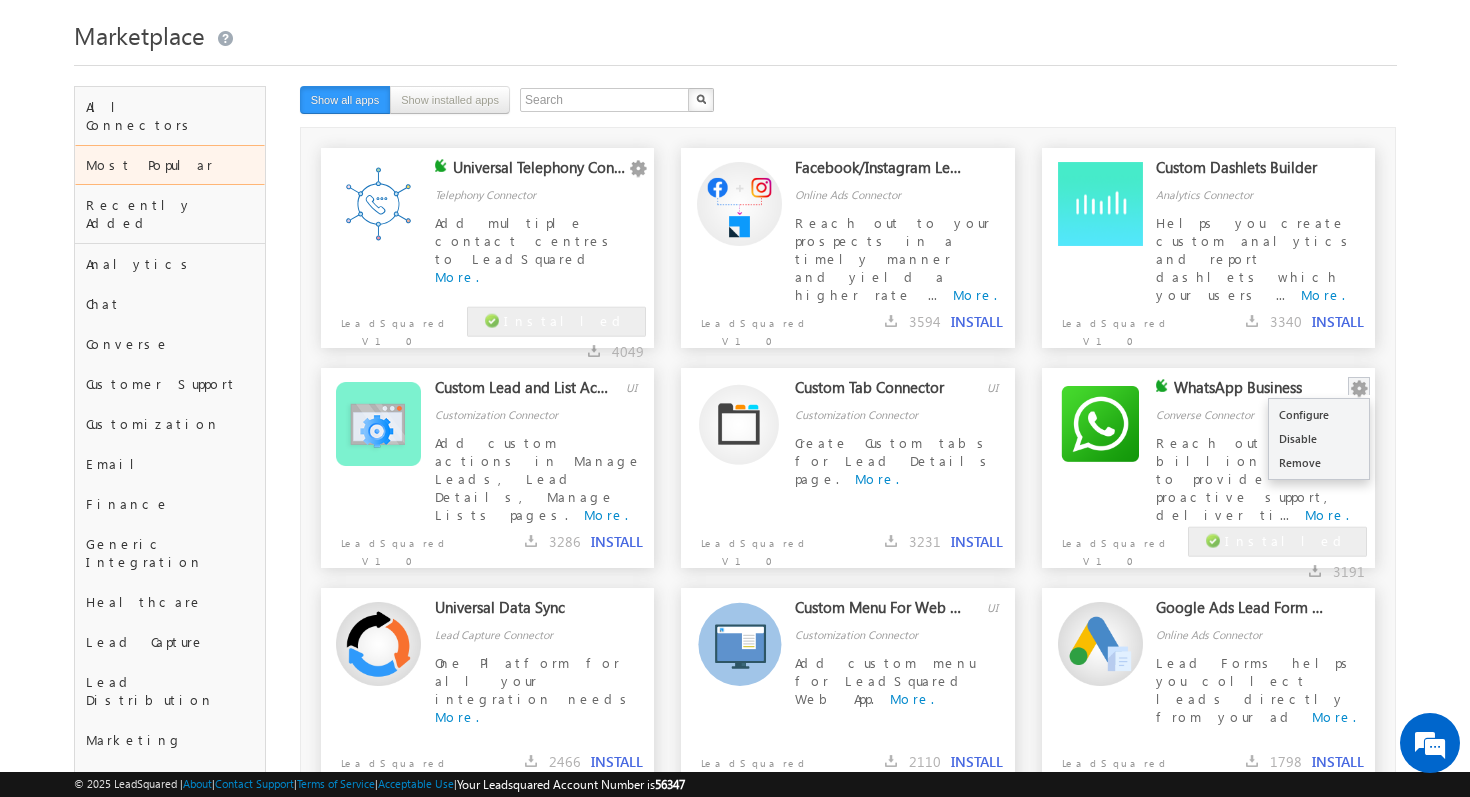 click at bounding box center (1359, 389) 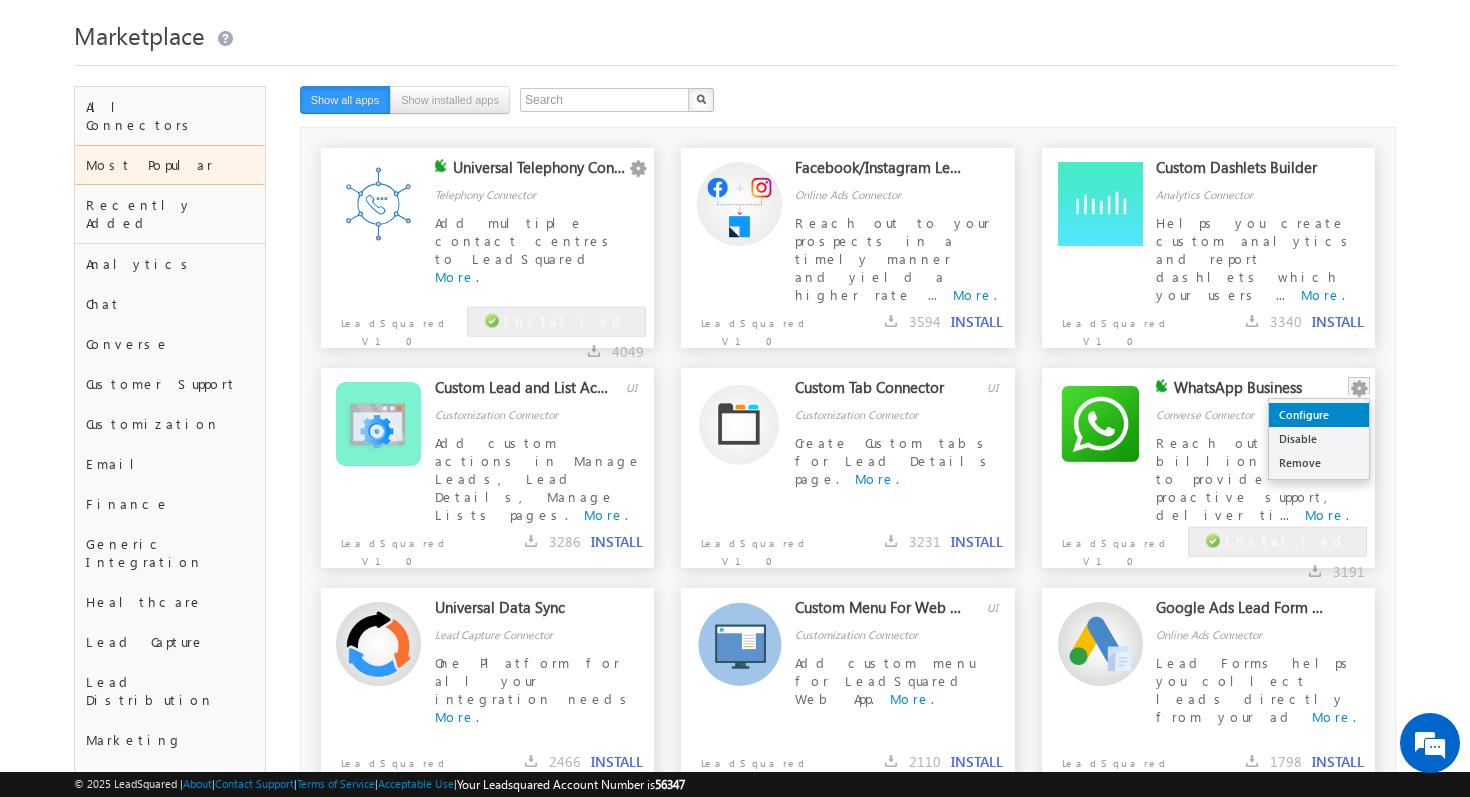 click on "Configure" at bounding box center [1319, 415] 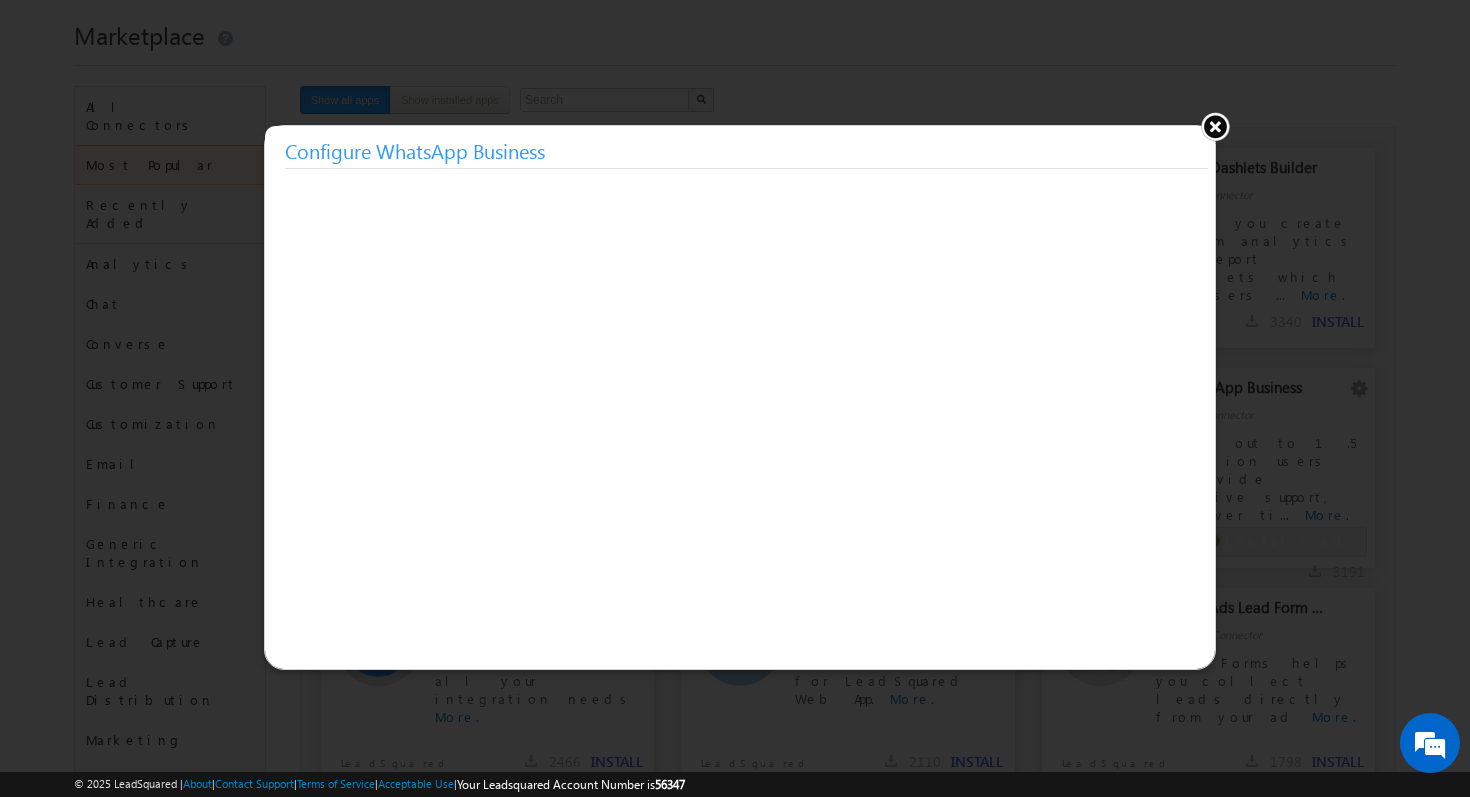 click at bounding box center (1215, 126) 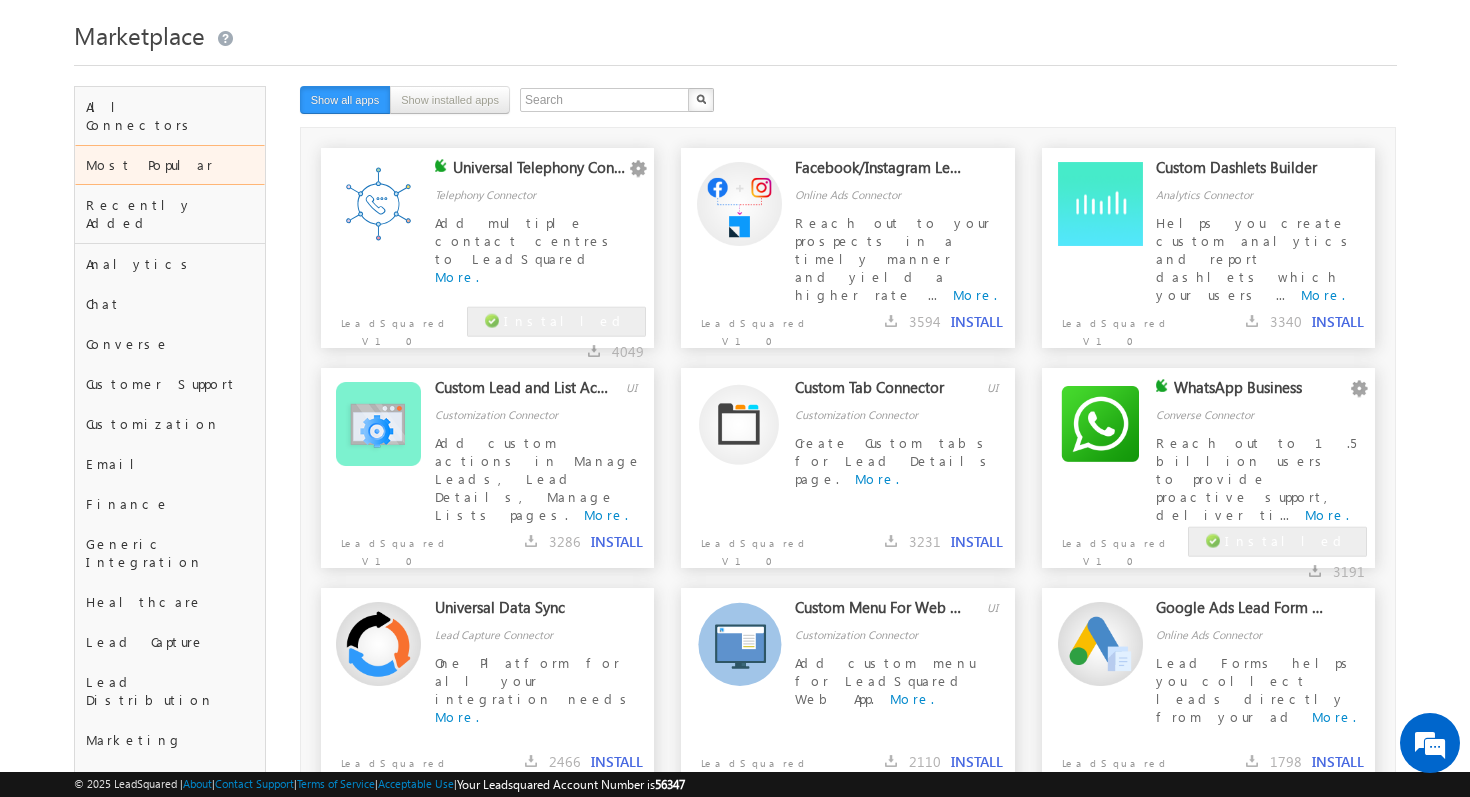 scroll, scrollTop: 0, scrollLeft: 0, axis: both 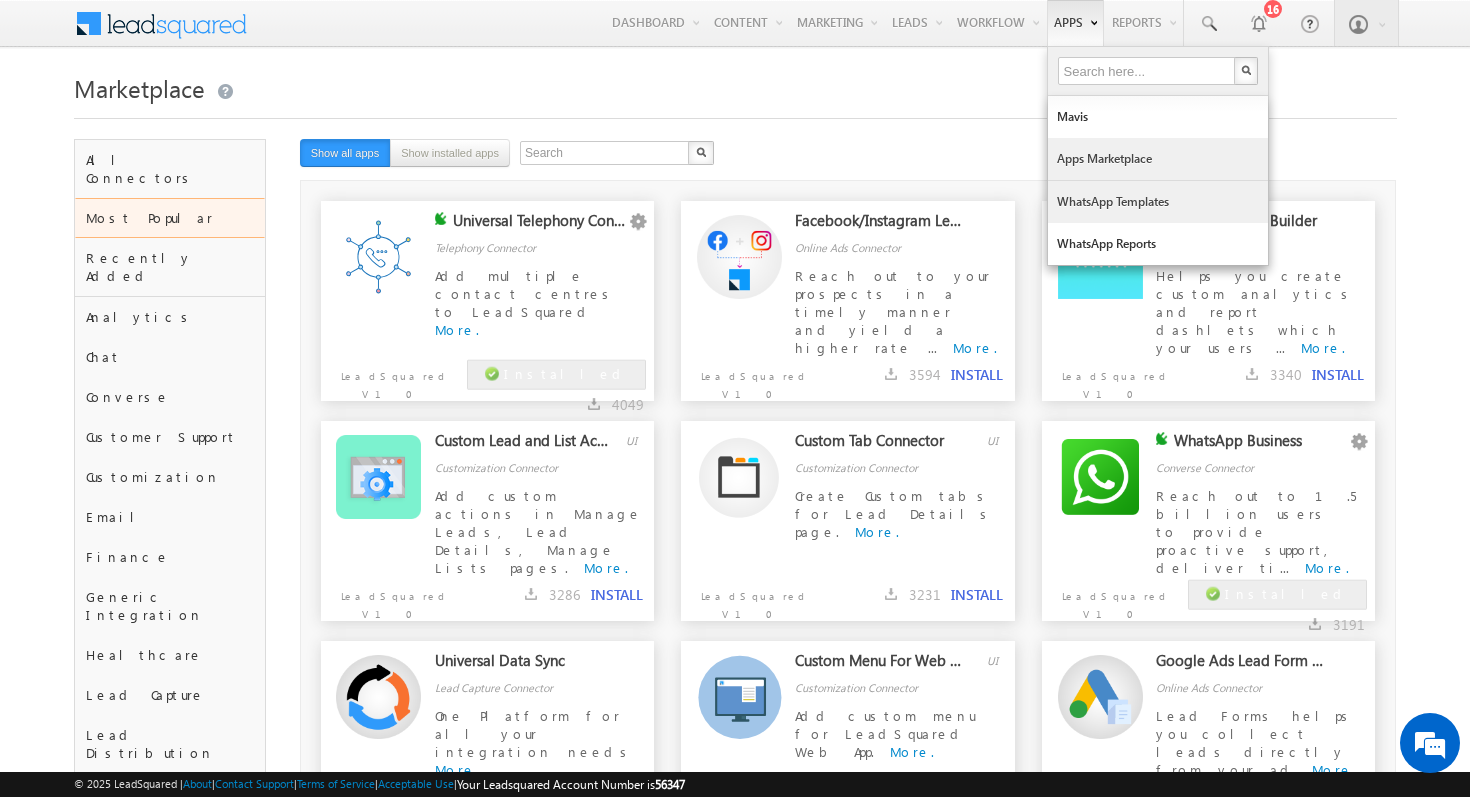 click on "WhatsApp Templates" at bounding box center [1158, 202] 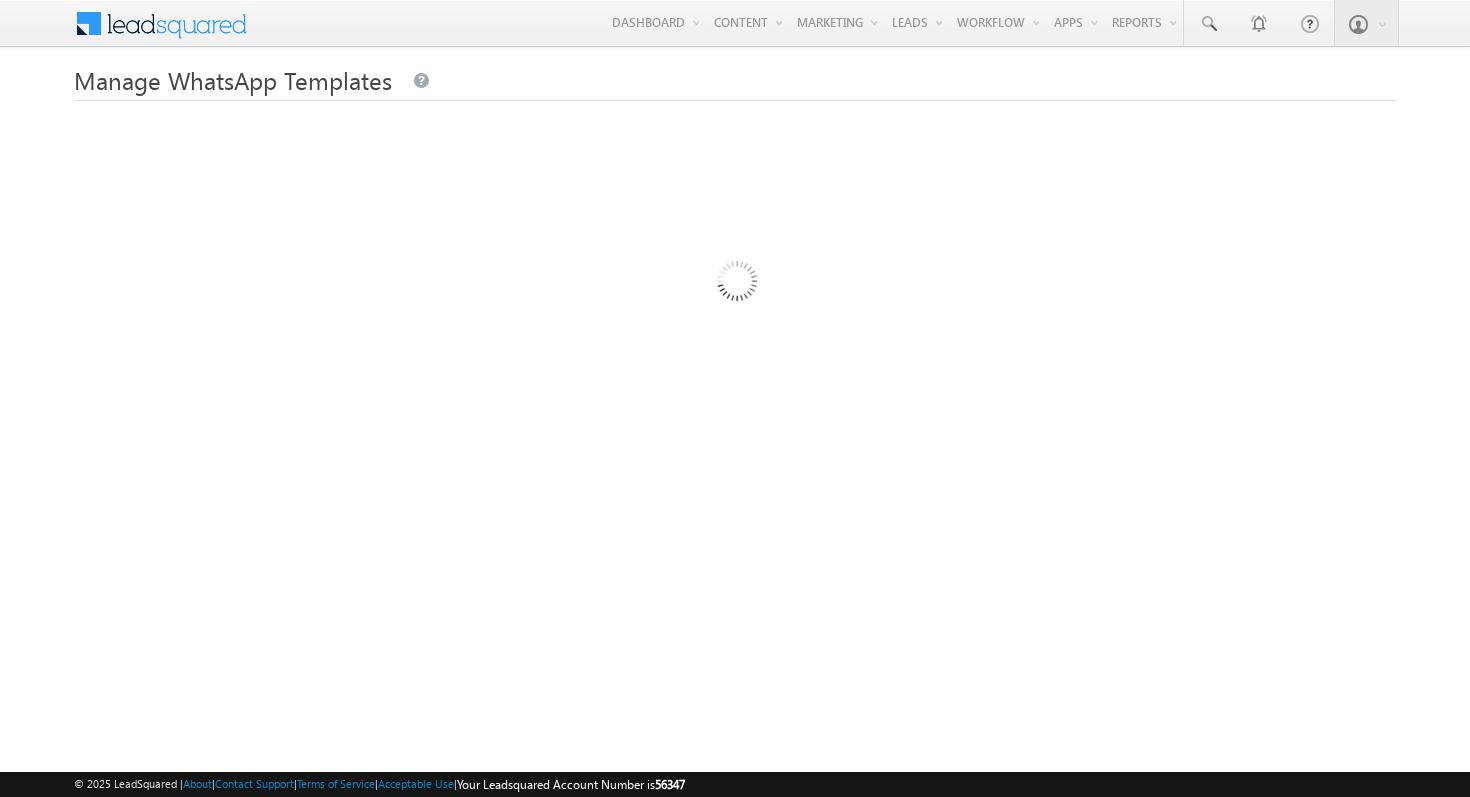 scroll, scrollTop: 0, scrollLeft: 0, axis: both 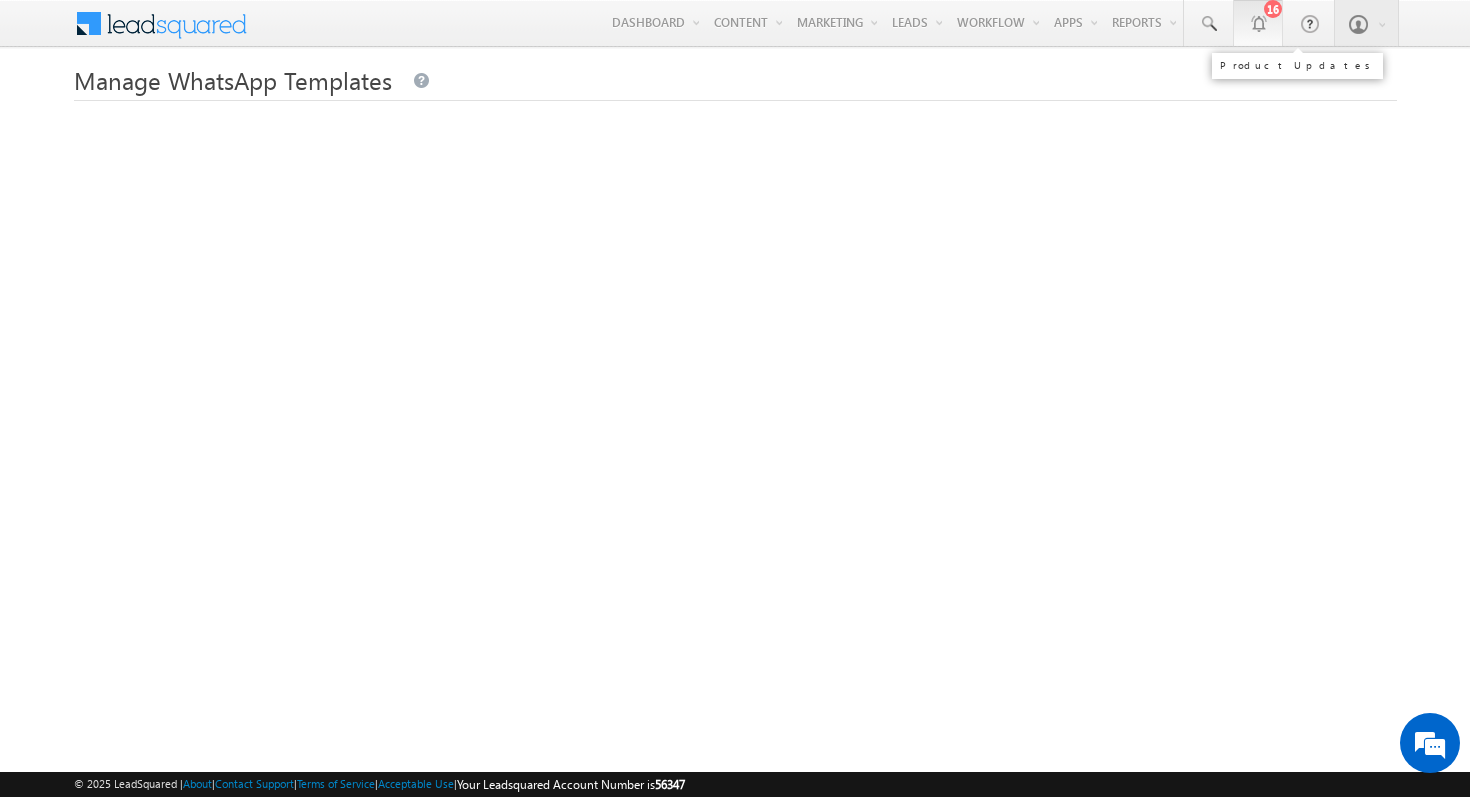 click at bounding box center (1258, 23) 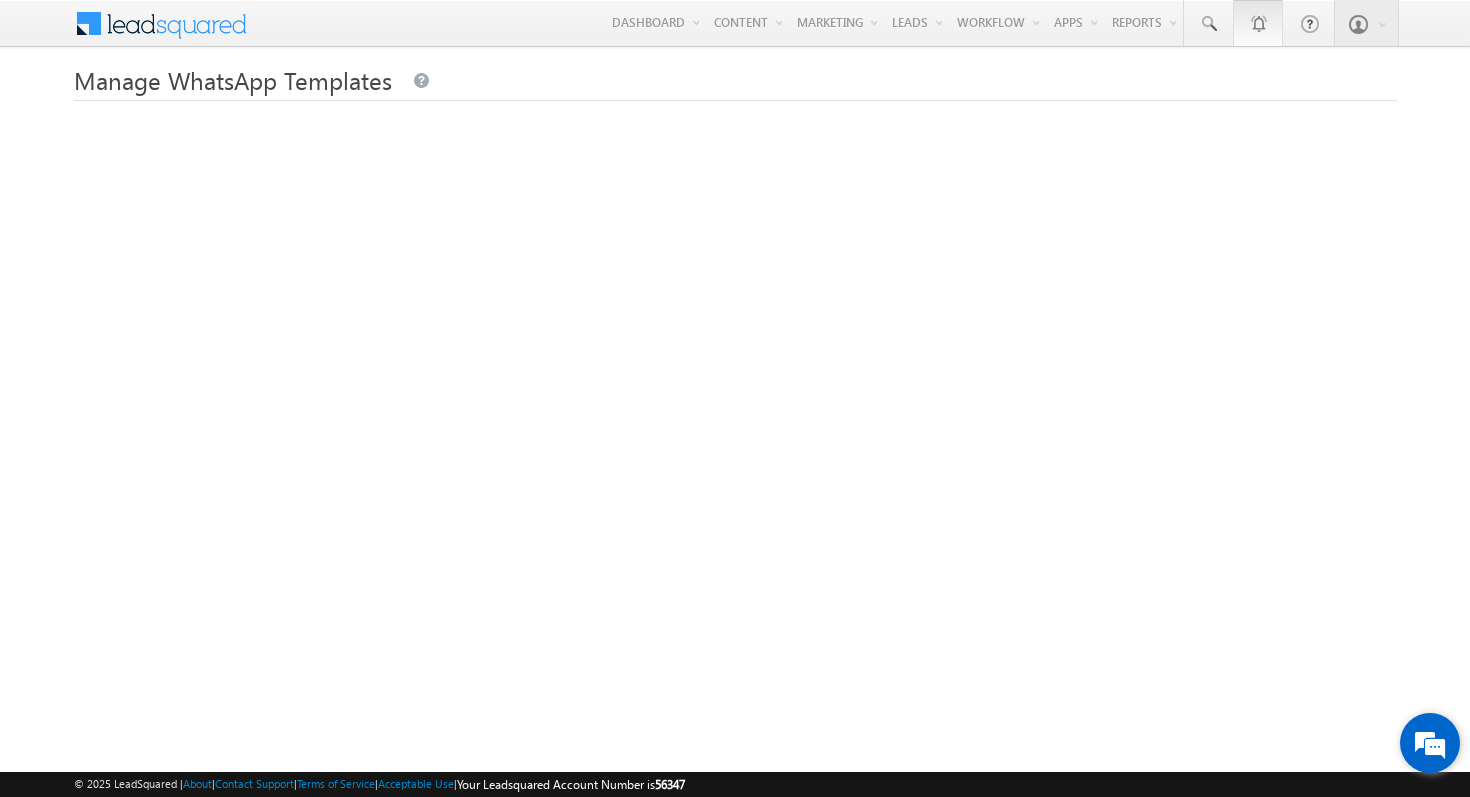 click at bounding box center (1430, 743) 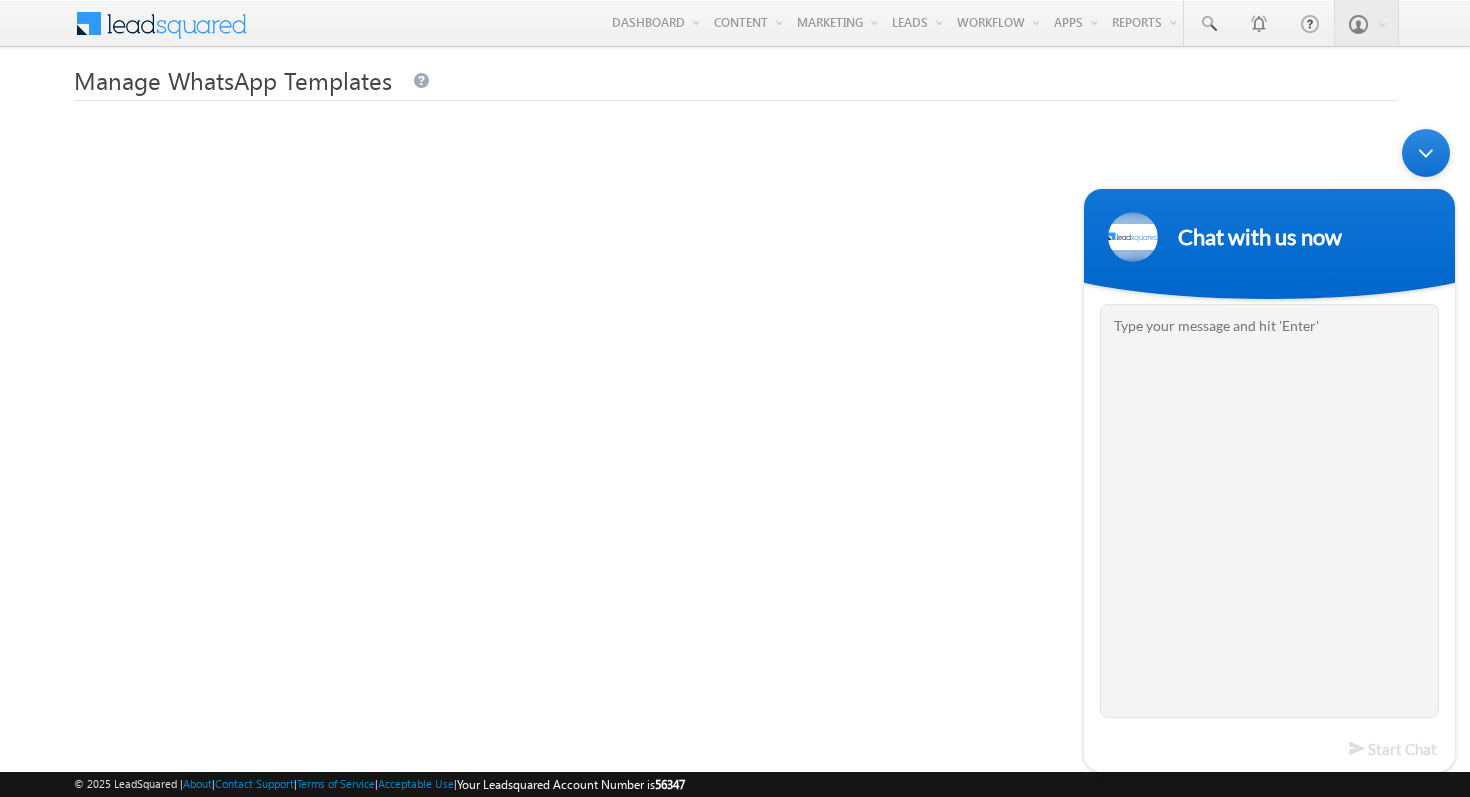 click at bounding box center [1426, 153] 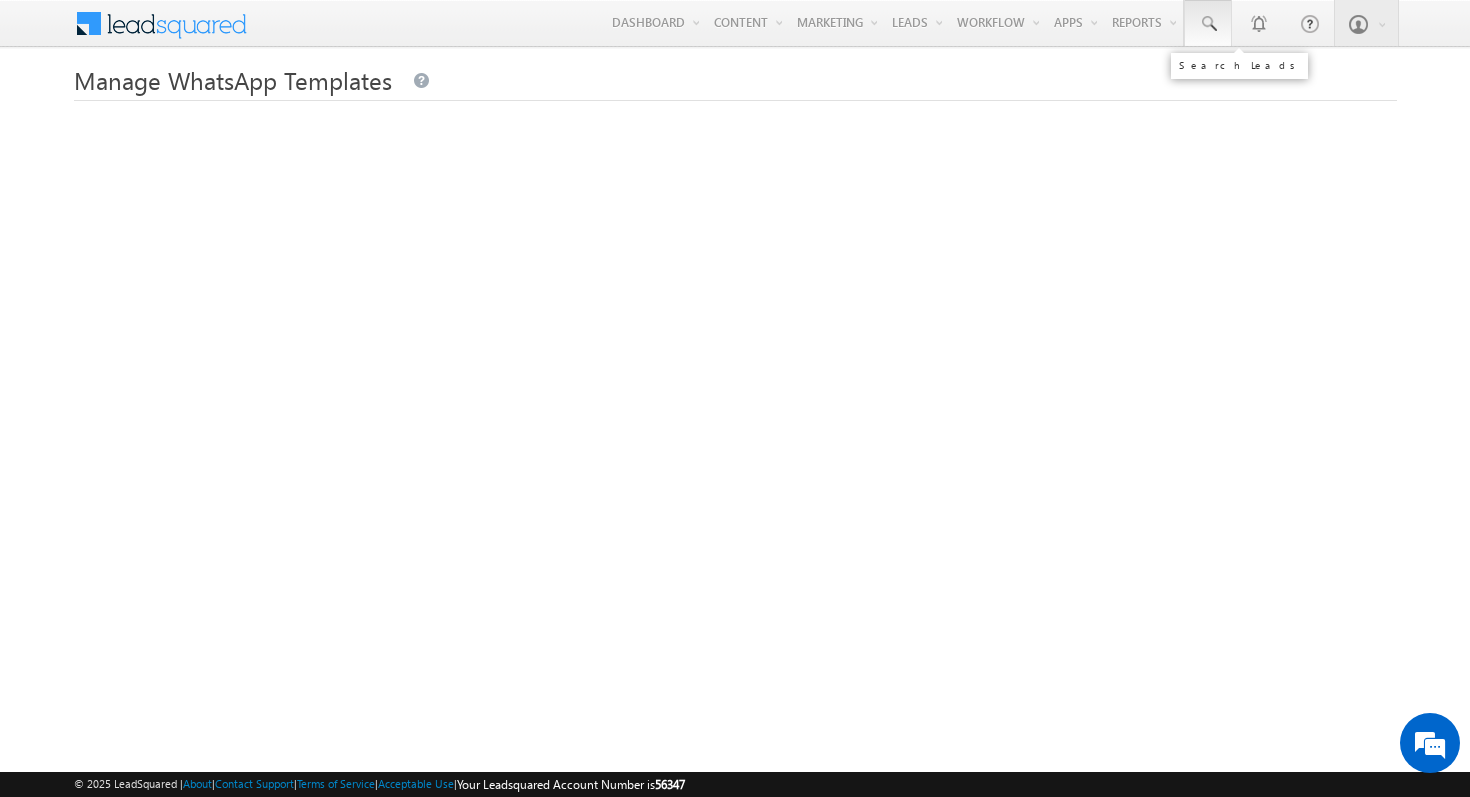 click at bounding box center (1208, 23) 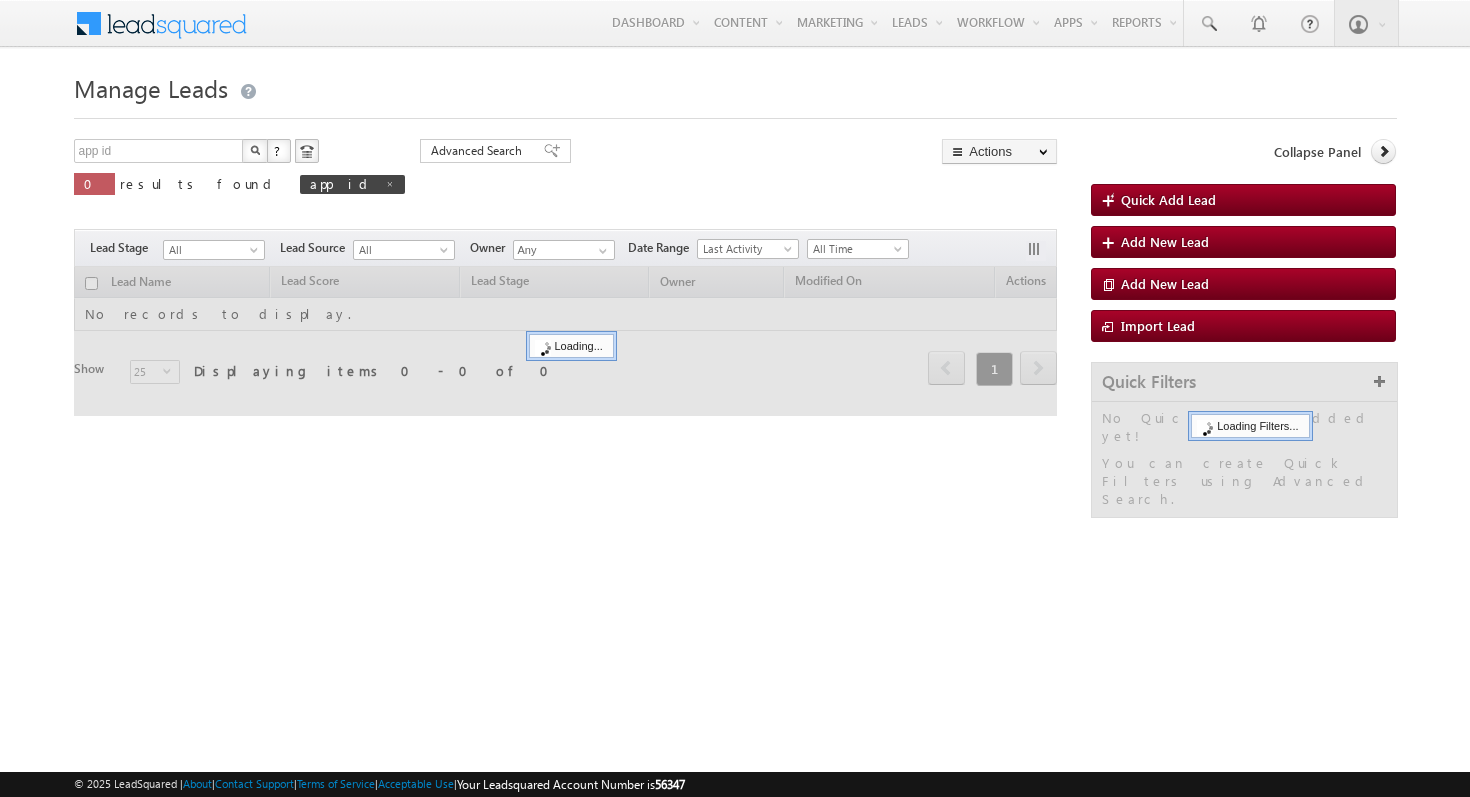 scroll, scrollTop: 0, scrollLeft: 0, axis: both 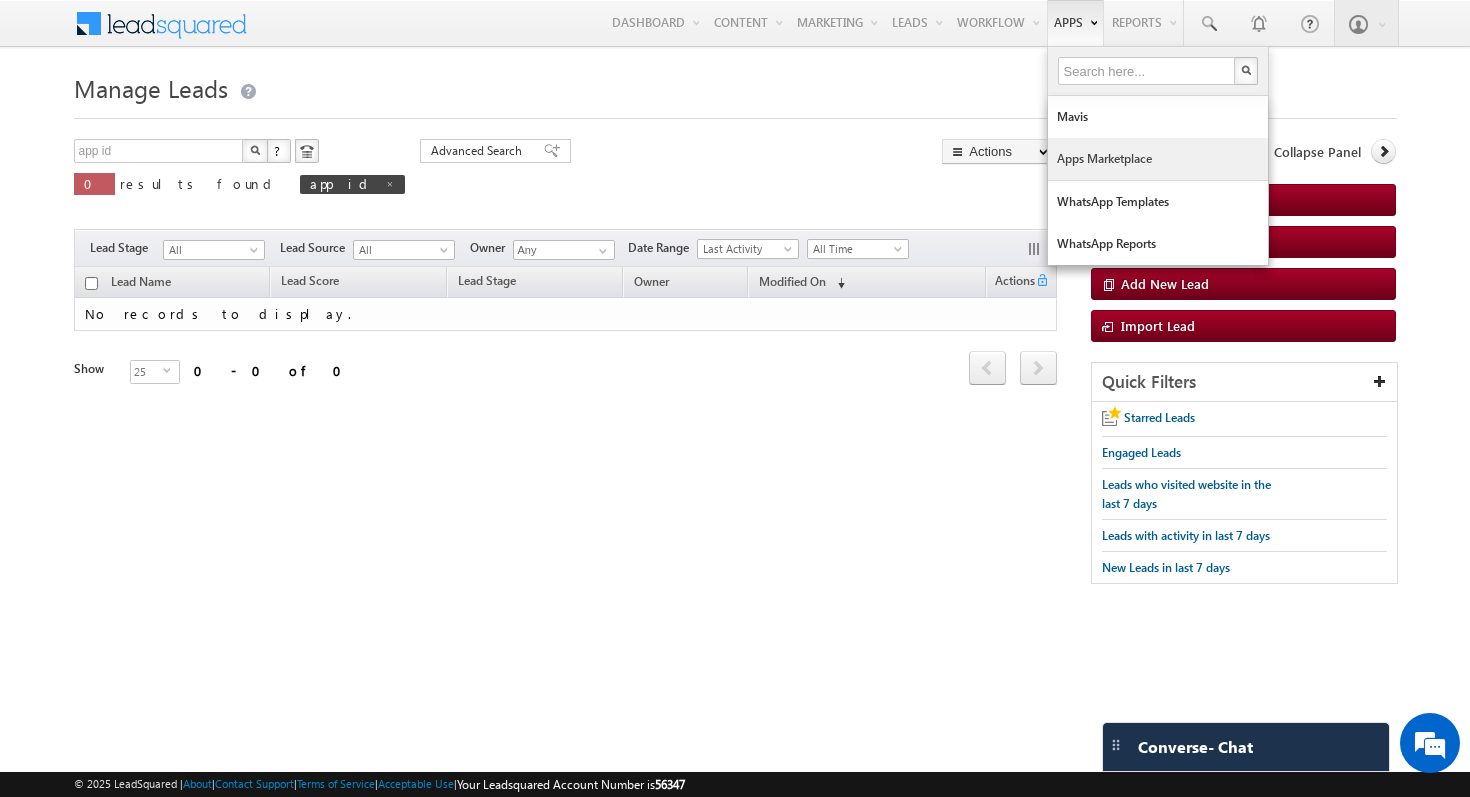 click on "Apps Marketplace" at bounding box center (1158, 159) 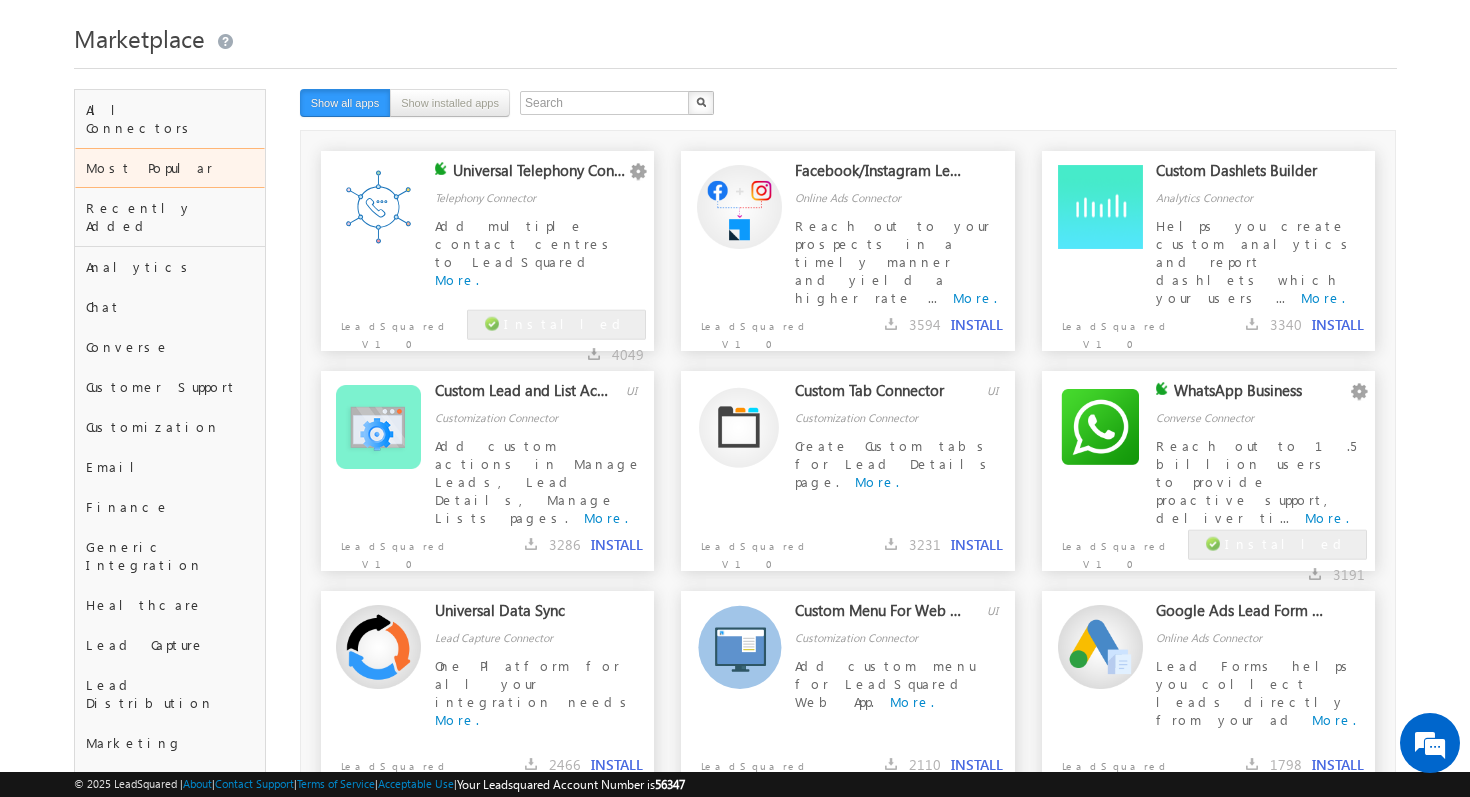 scroll, scrollTop: 0, scrollLeft: 0, axis: both 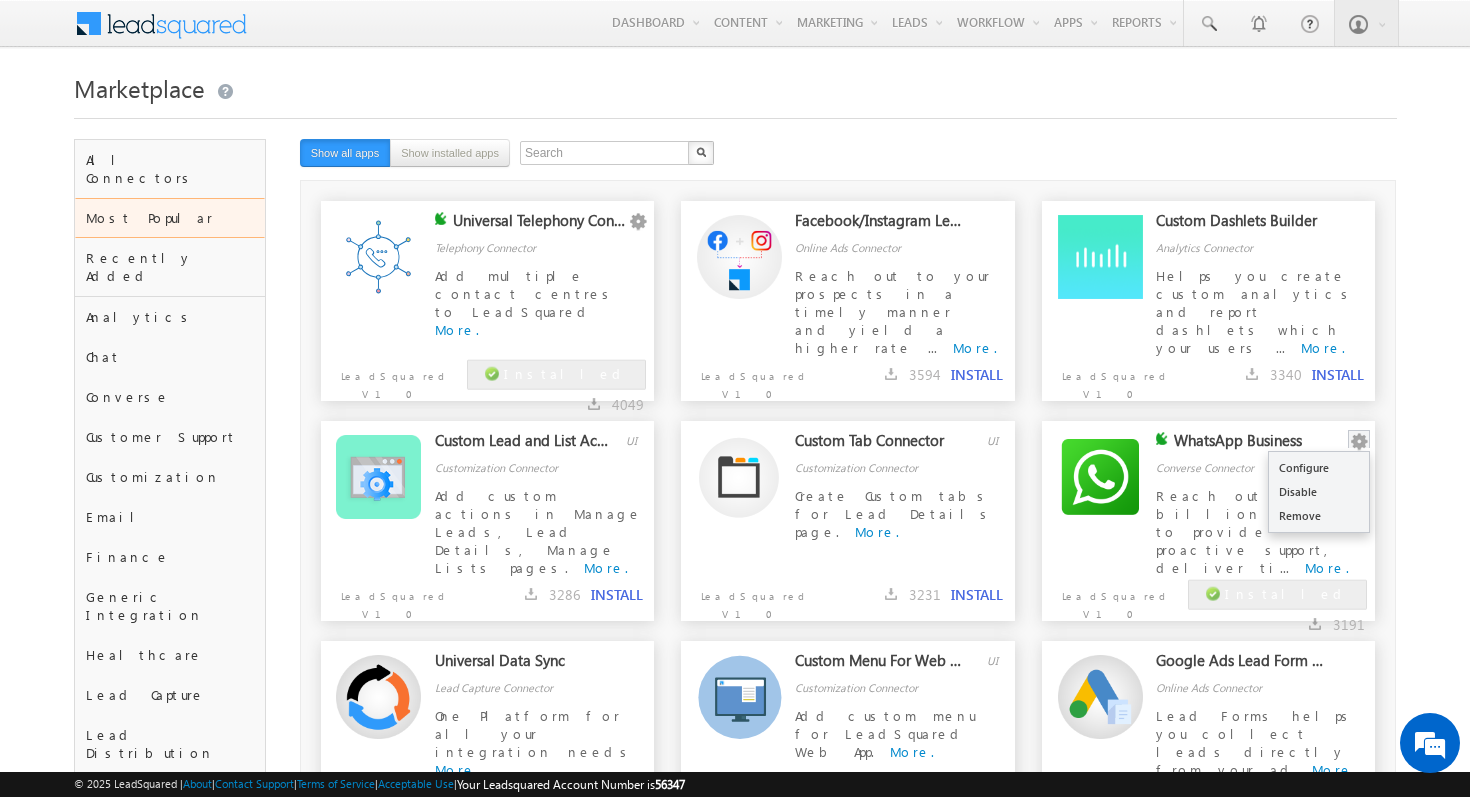 click at bounding box center [1359, 442] 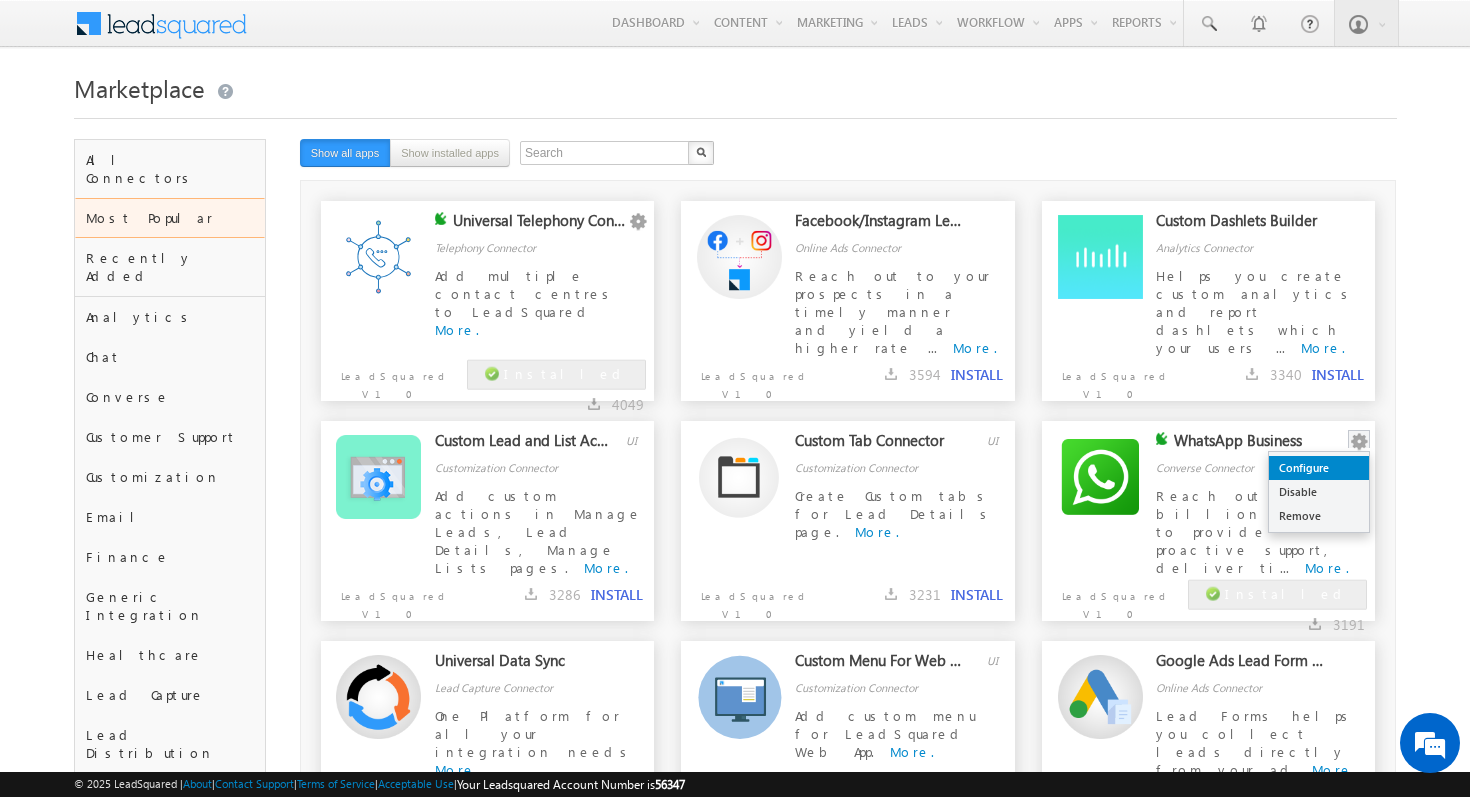 click on "Configure" at bounding box center (1319, 468) 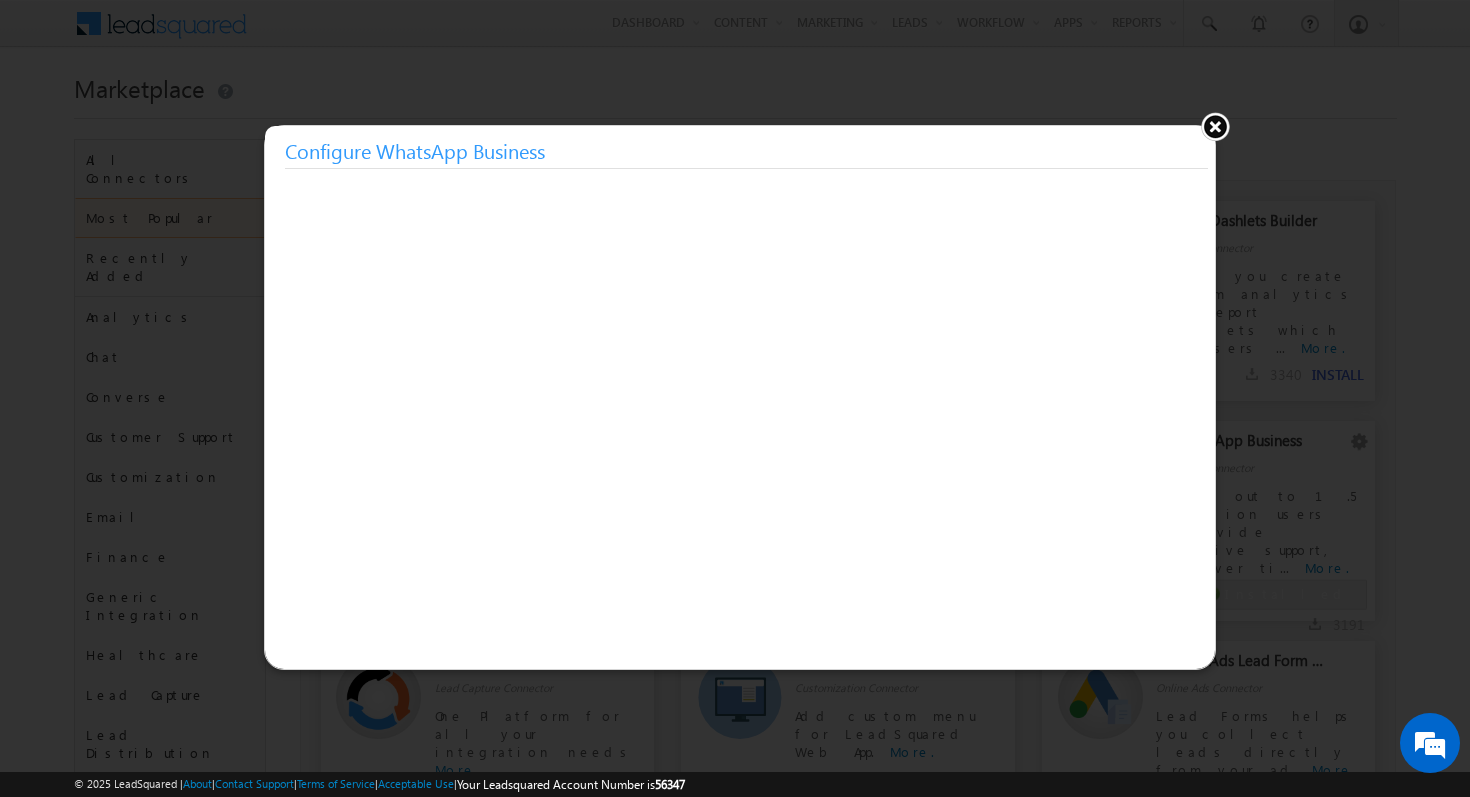 click at bounding box center [1215, 126] 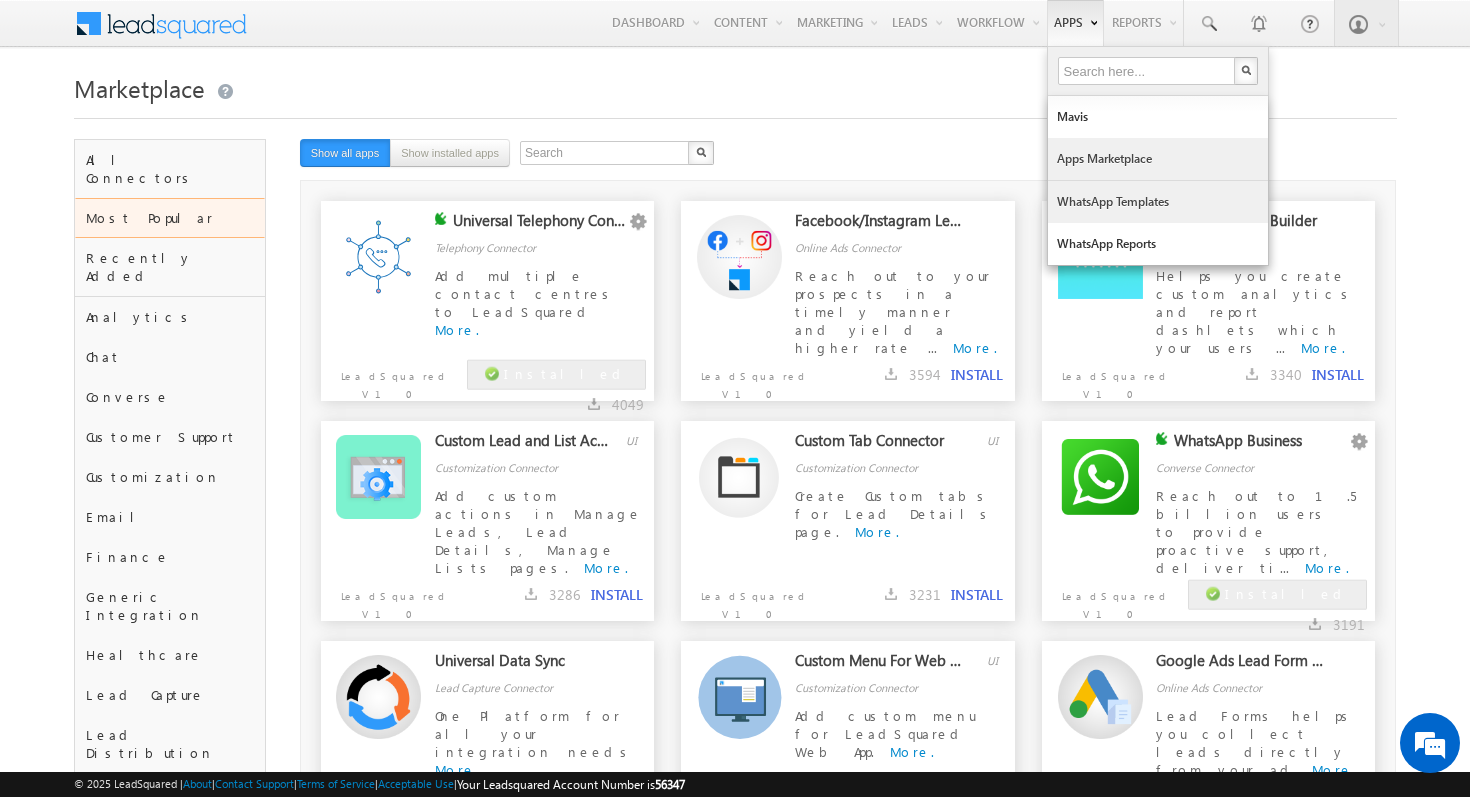 click on "WhatsApp Templates" at bounding box center (1158, 202) 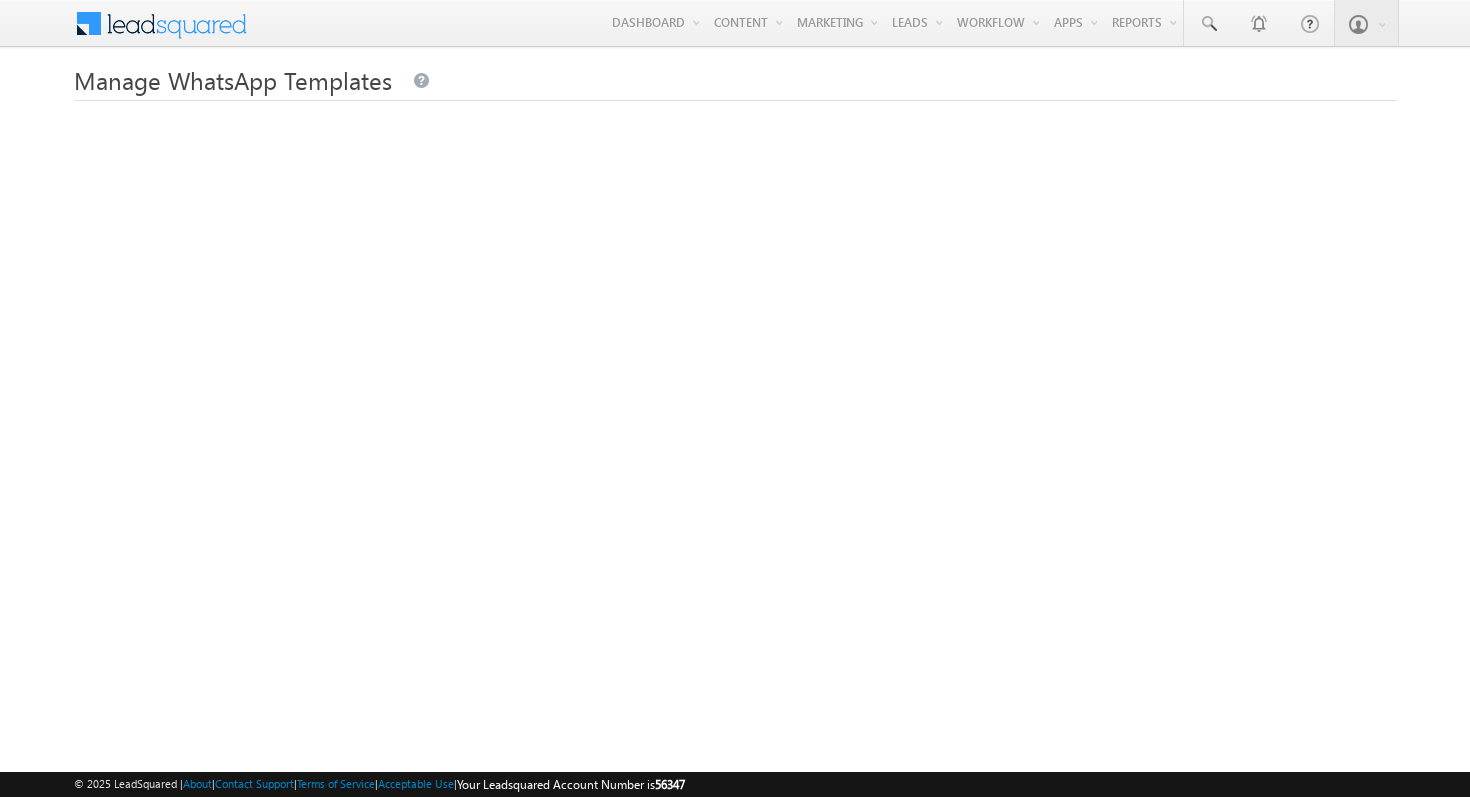 scroll, scrollTop: 0, scrollLeft: 0, axis: both 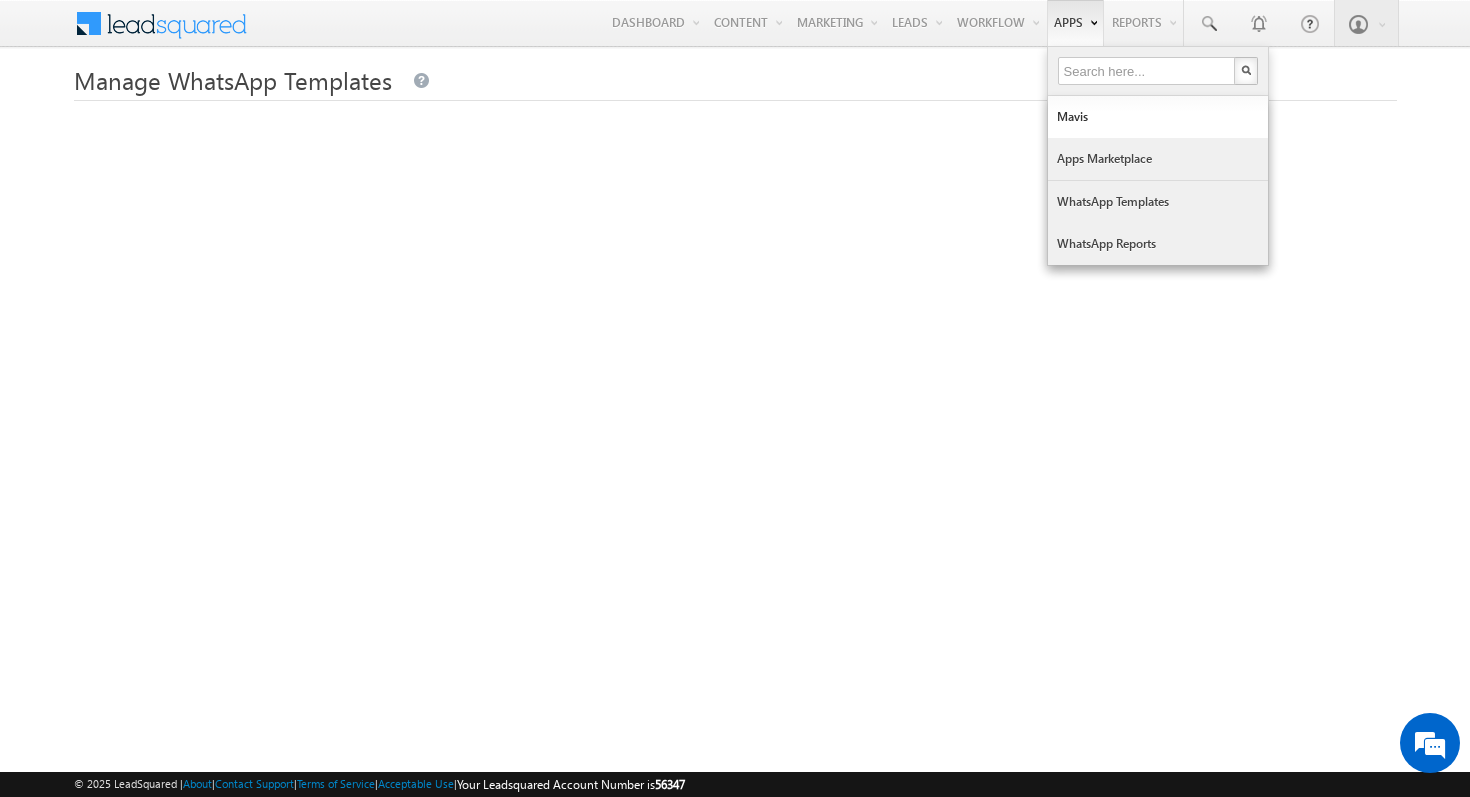 click on "Apps Marketplace" at bounding box center [1158, 159] 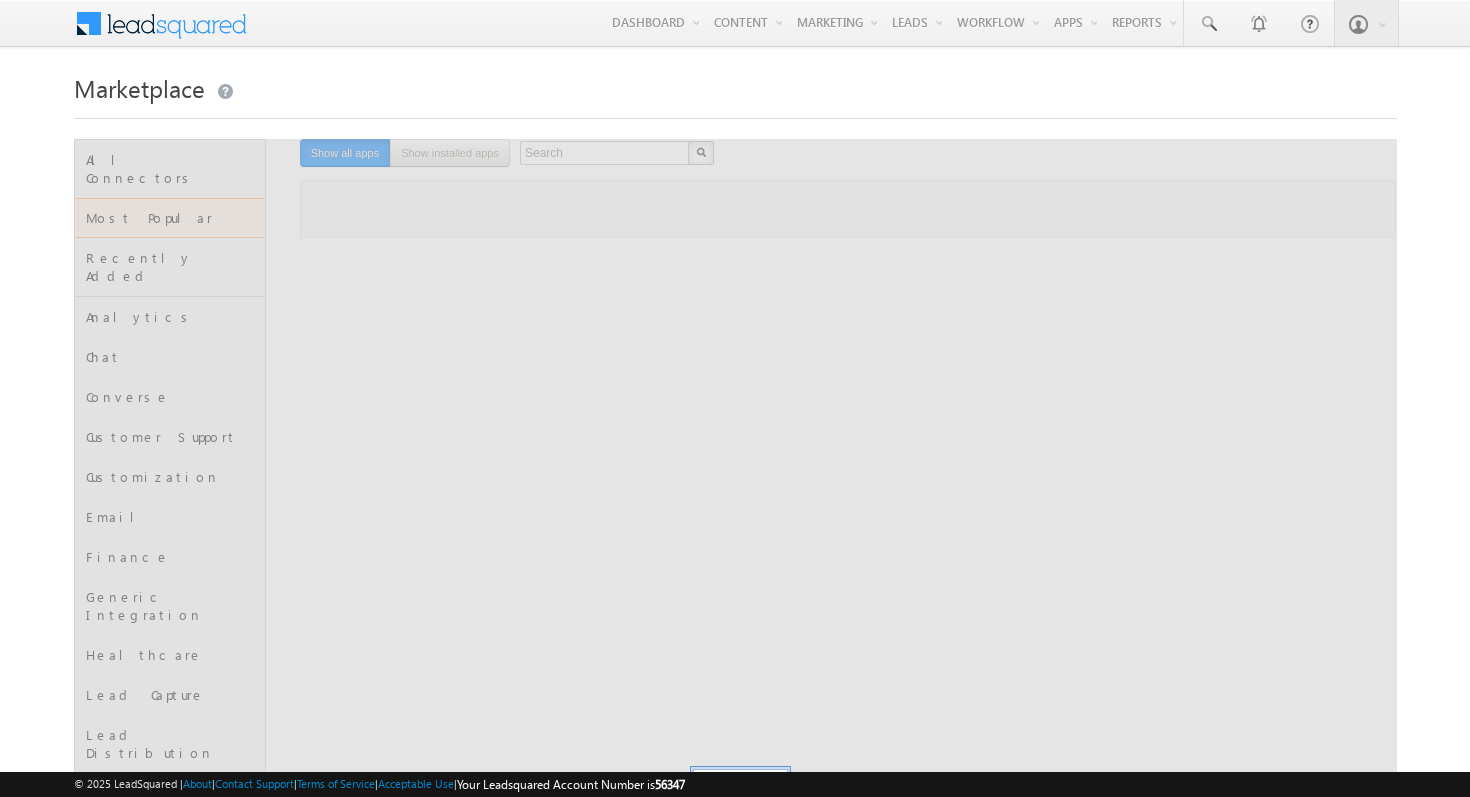 scroll, scrollTop: 0, scrollLeft: 0, axis: both 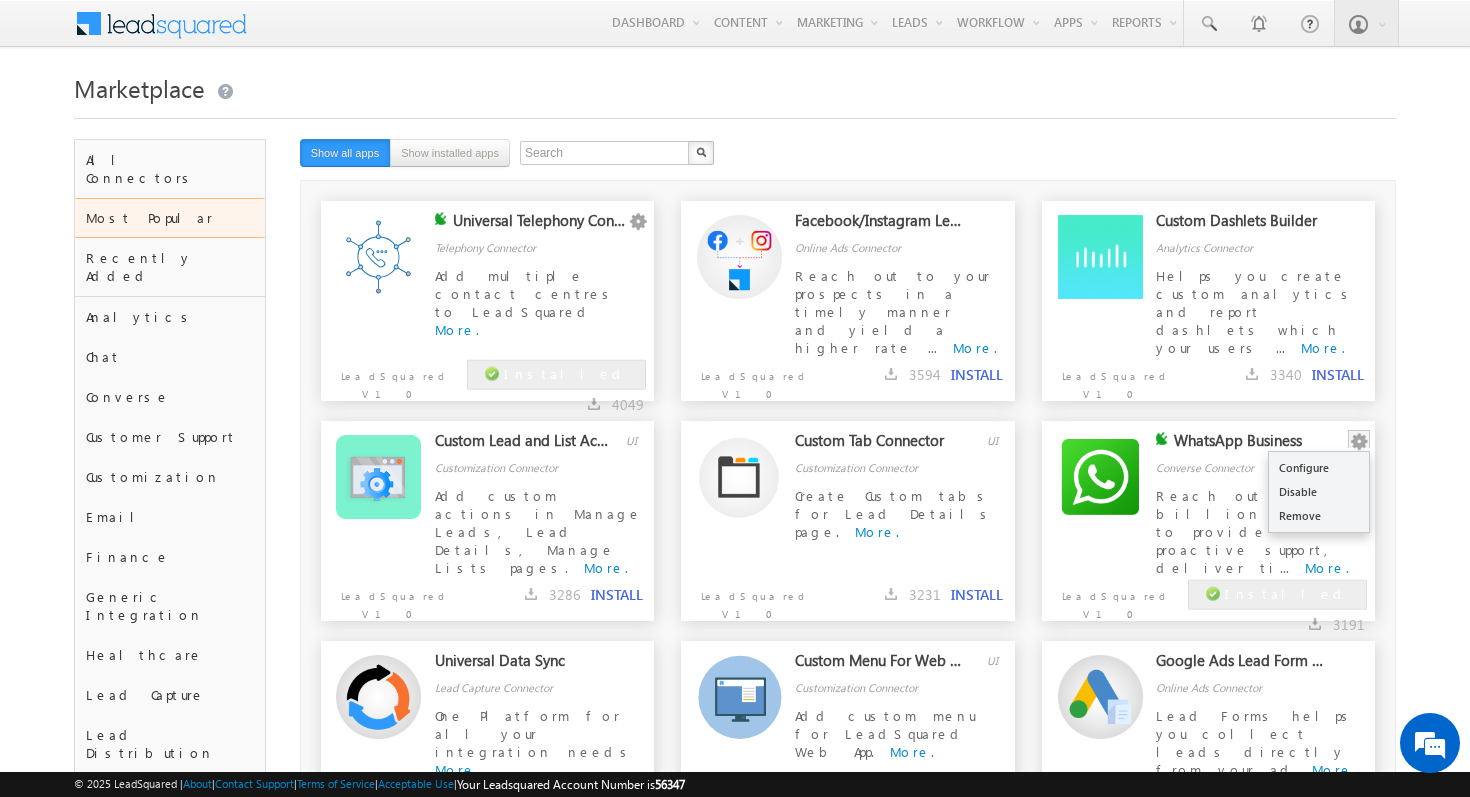 click at bounding box center [1359, 442] 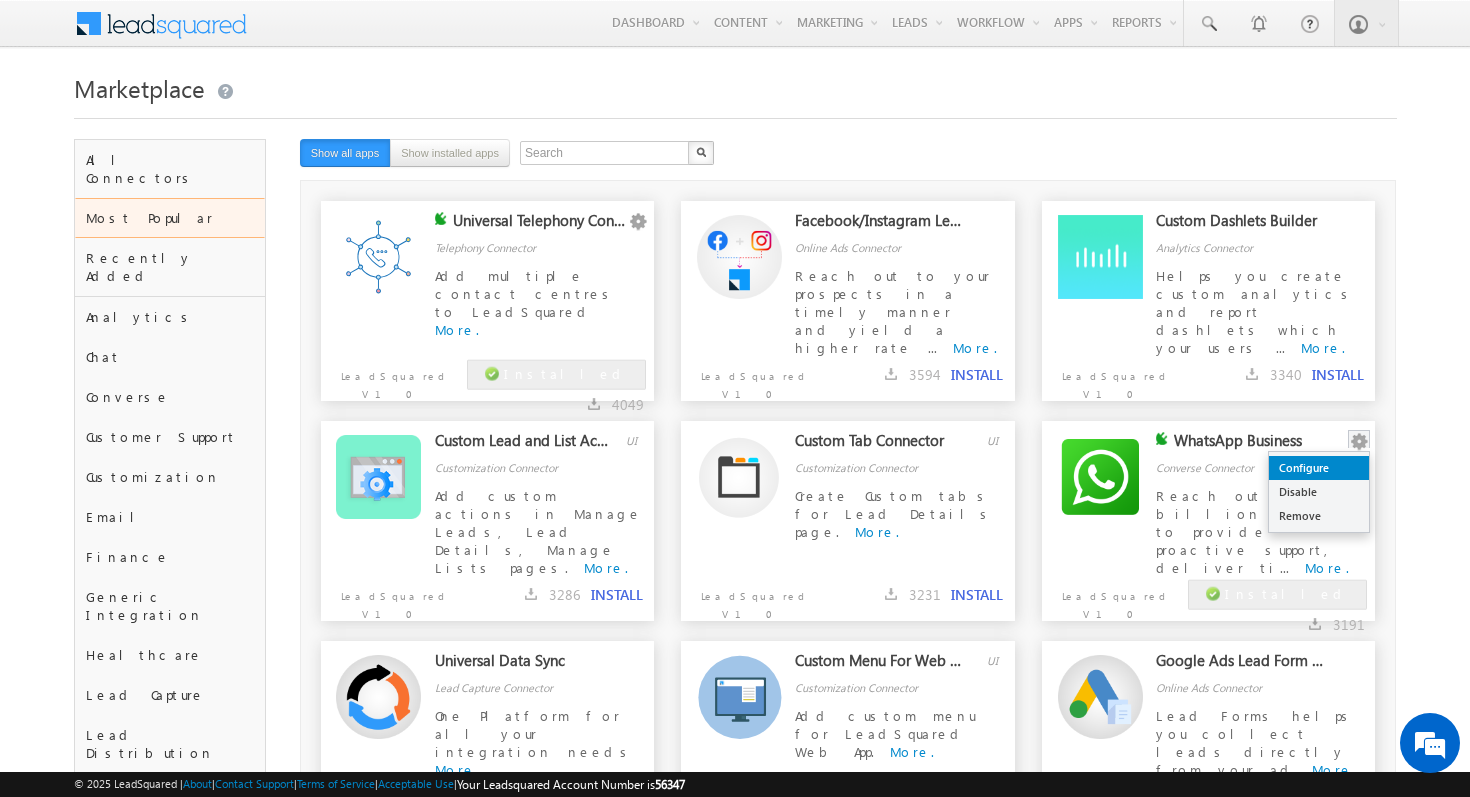 click on "Configure" at bounding box center [1319, 468] 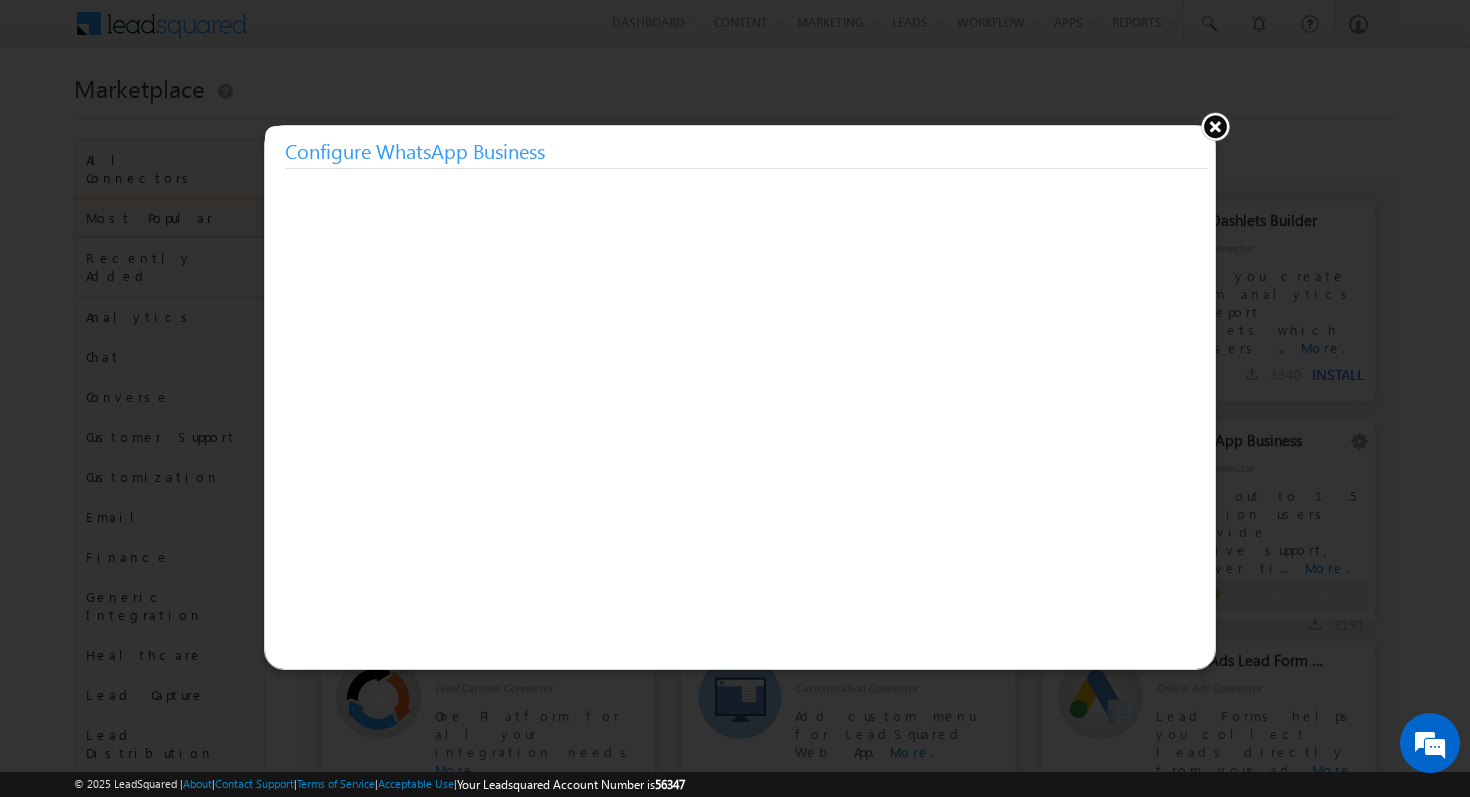 scroll, scrollTop: 0, scrollLeft: 0, axis: both 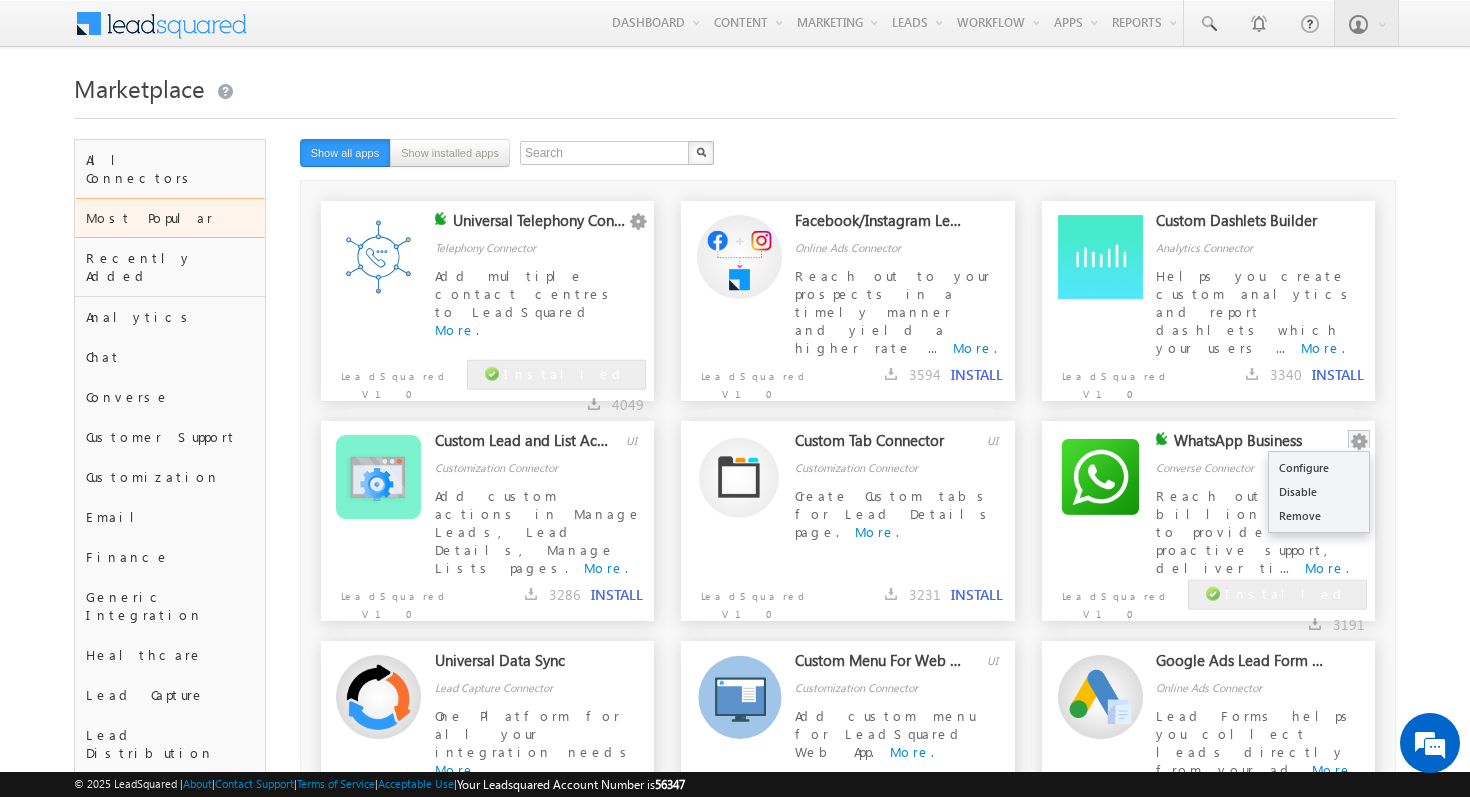 click at bounding box center [1359, 442] 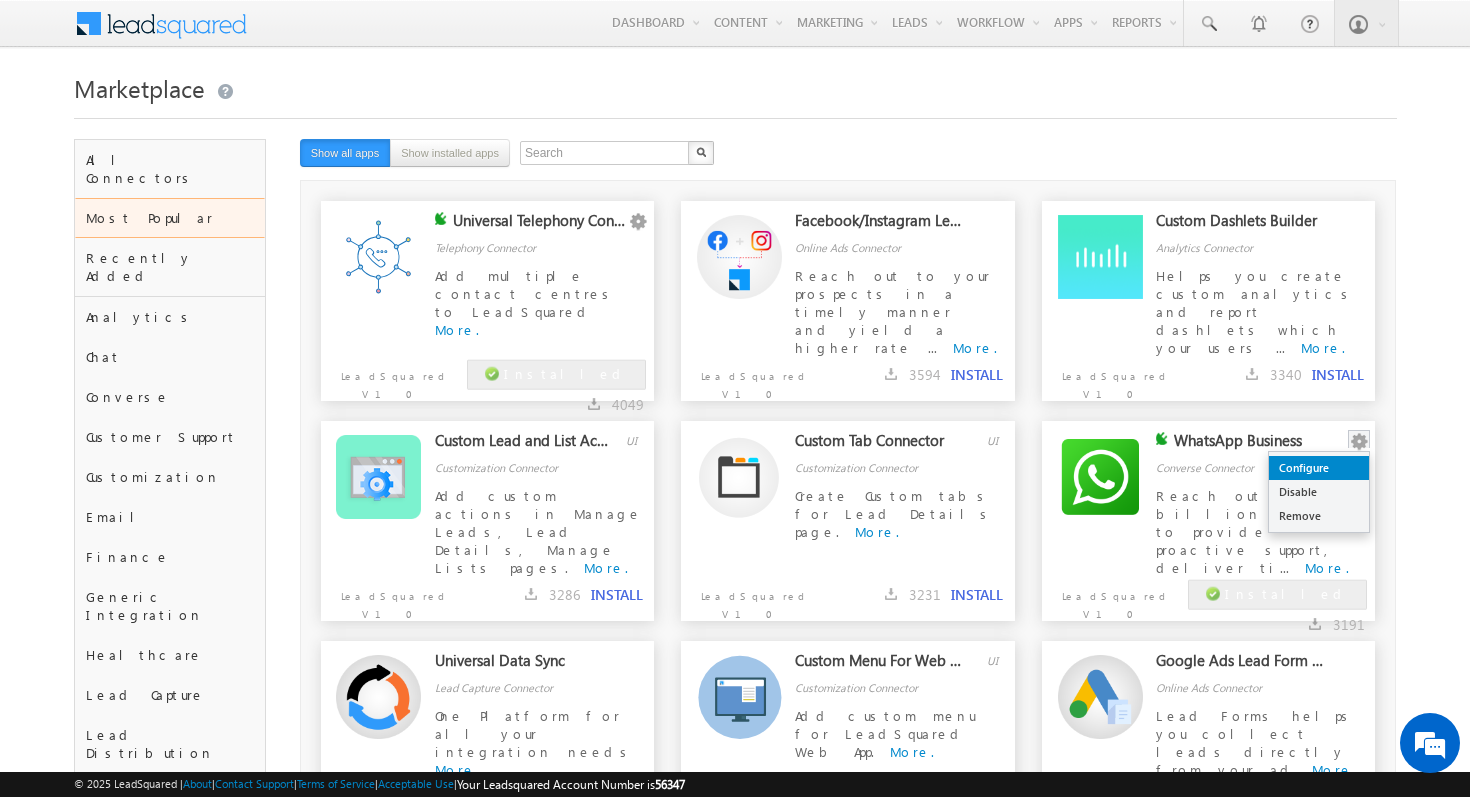 click on "Configure" at bounding box center [1319, 468] 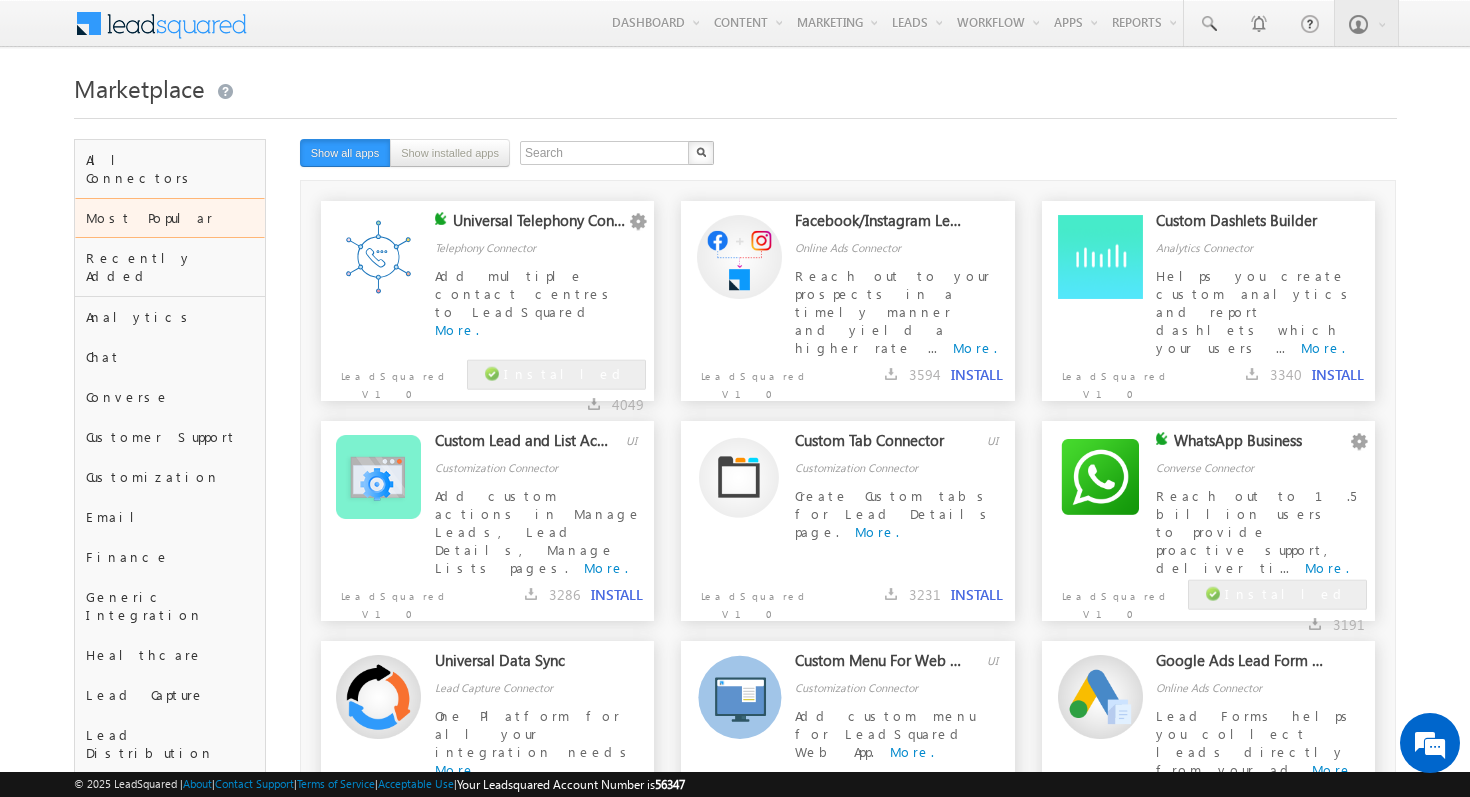 scroll, scrollTop: 0, scrollLeft: 0, axis: both 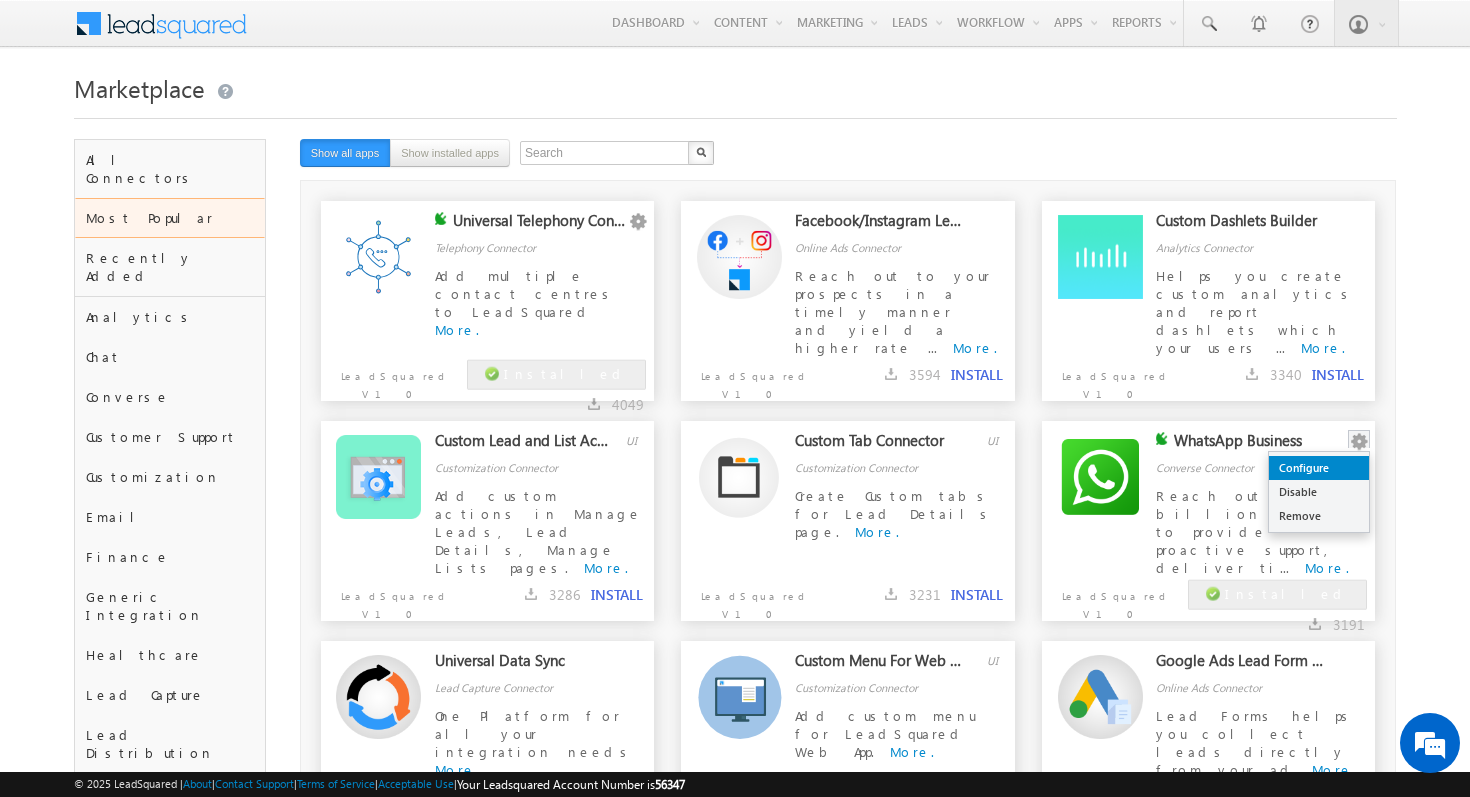click on "Configure" at bounding box center (1319, 468) 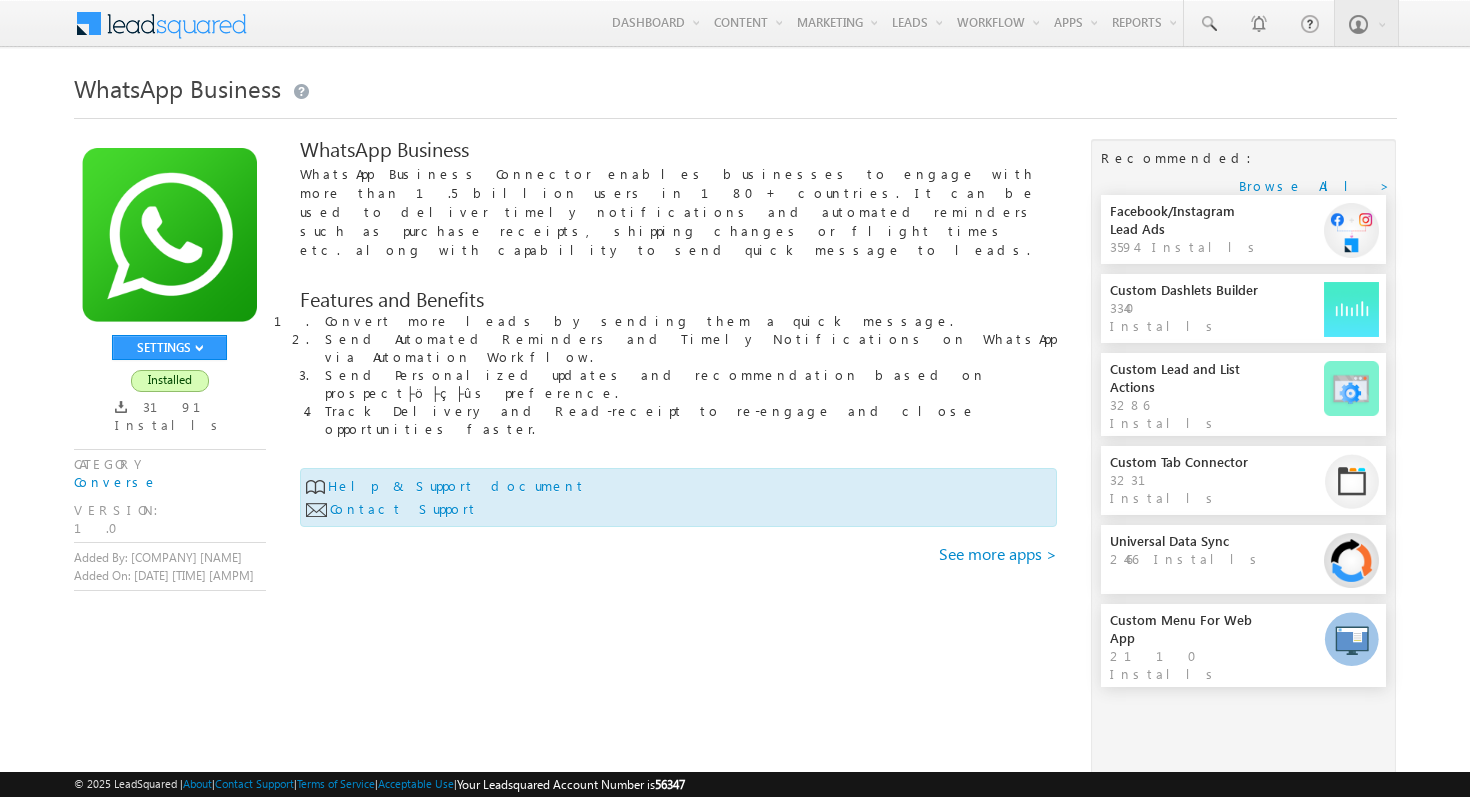 scroll, scrollTop: 0, scrollLeft: 0, axis: both 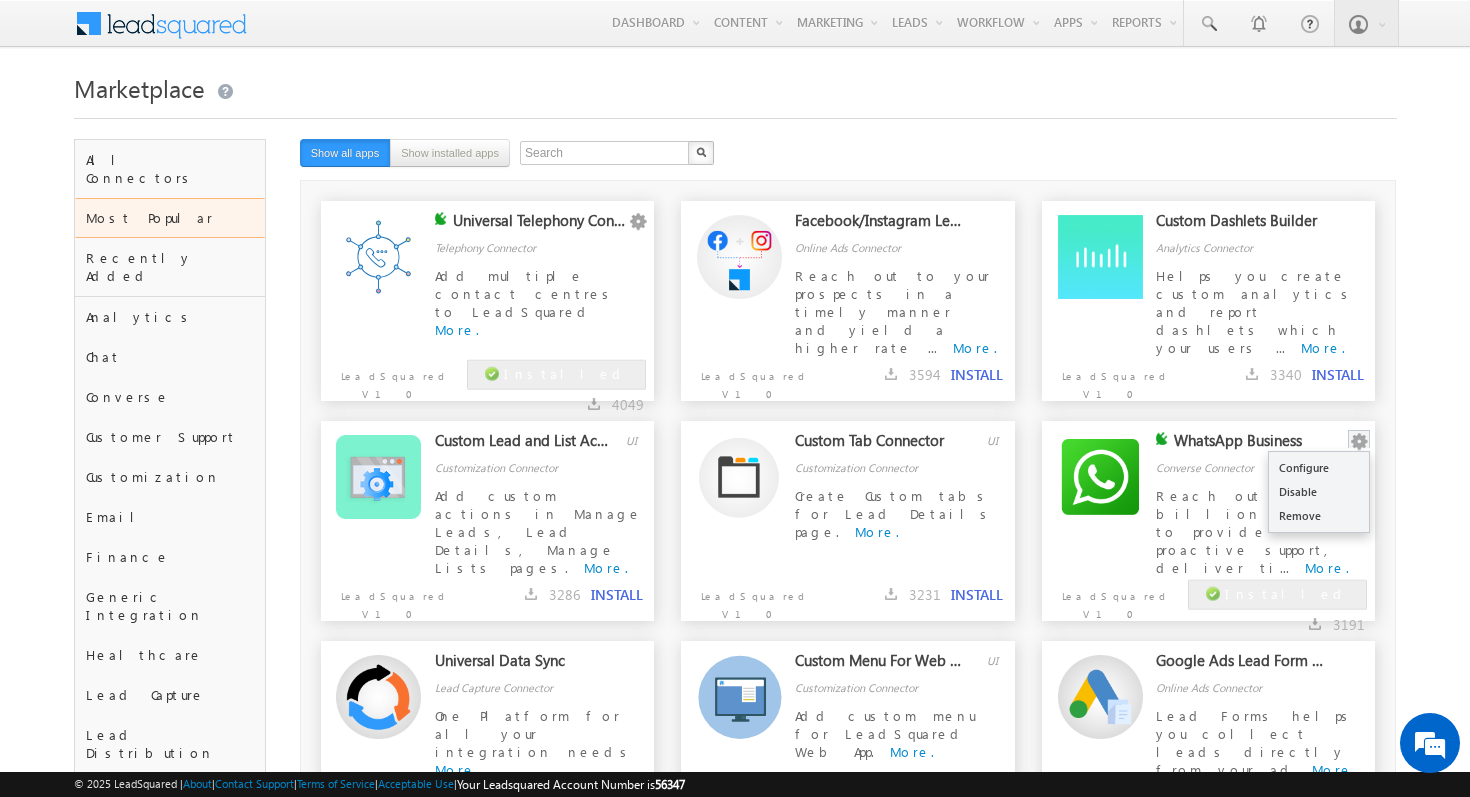 click at bounding box center [1359, 442] 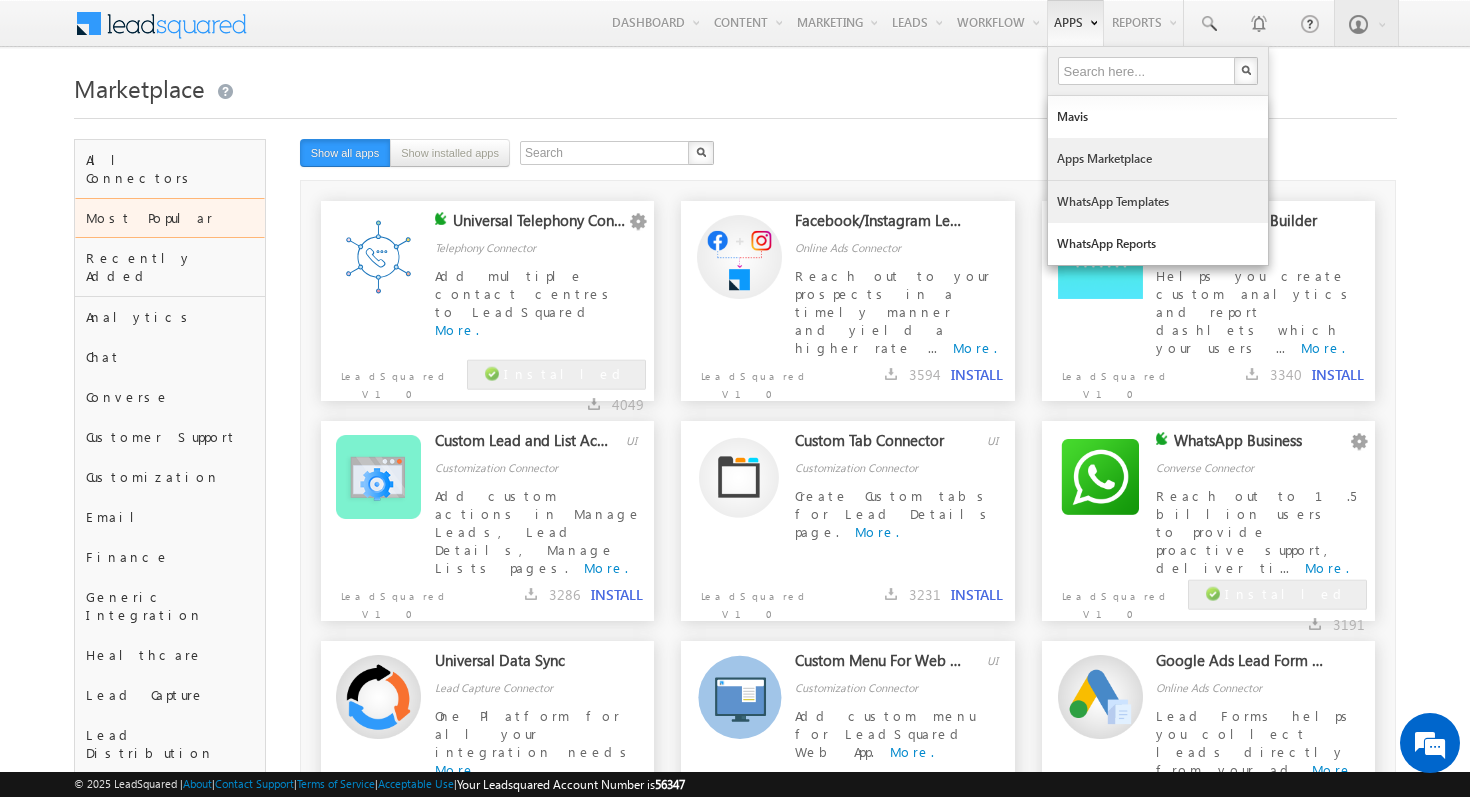 click on "WhatsApp Templates" at bounding box center (1158, 202) 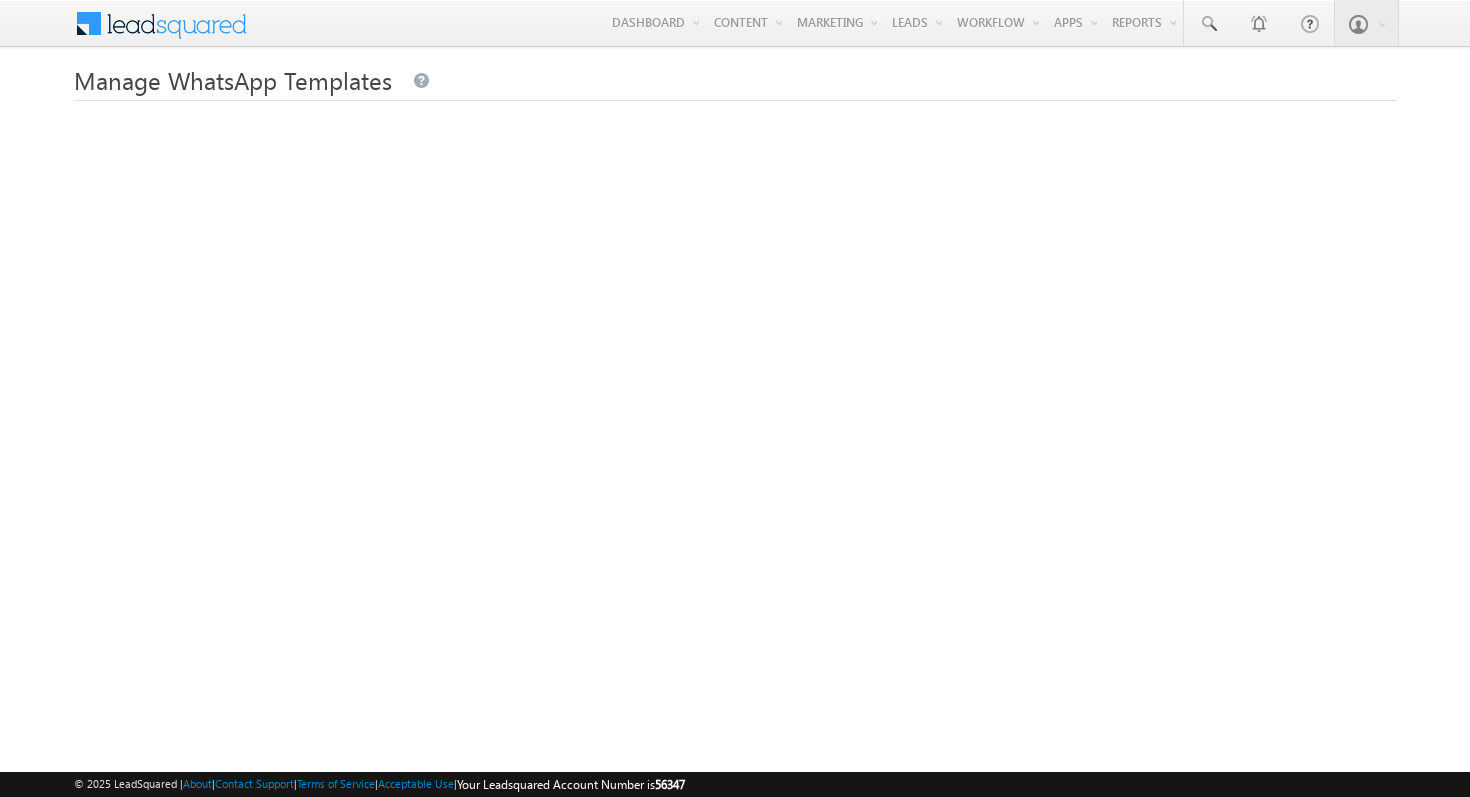 scroll, scrollTop: 0, scrollLeft: 0, axis: both 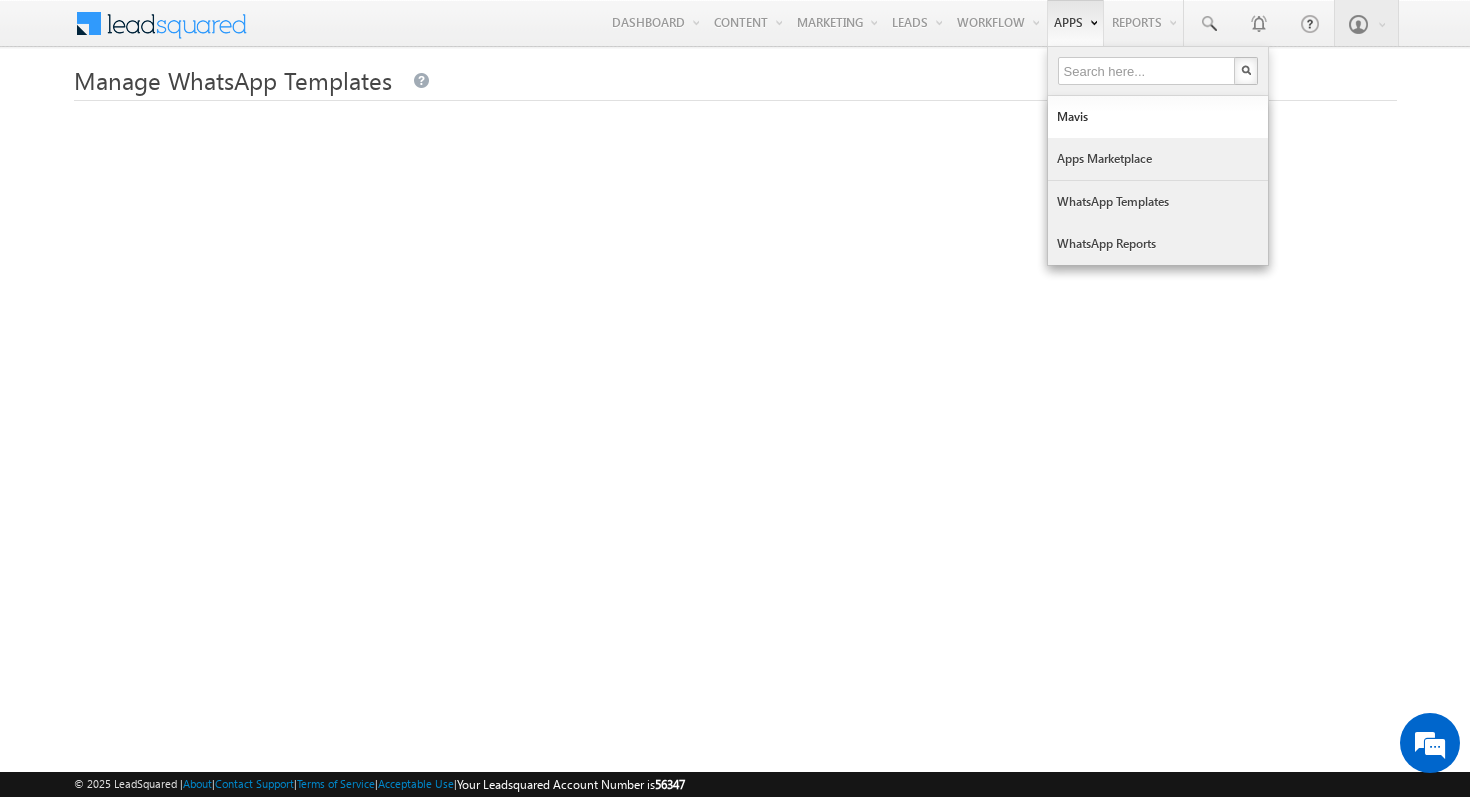 click on "Apps Marketplace" at bounding box center [1158, 159] 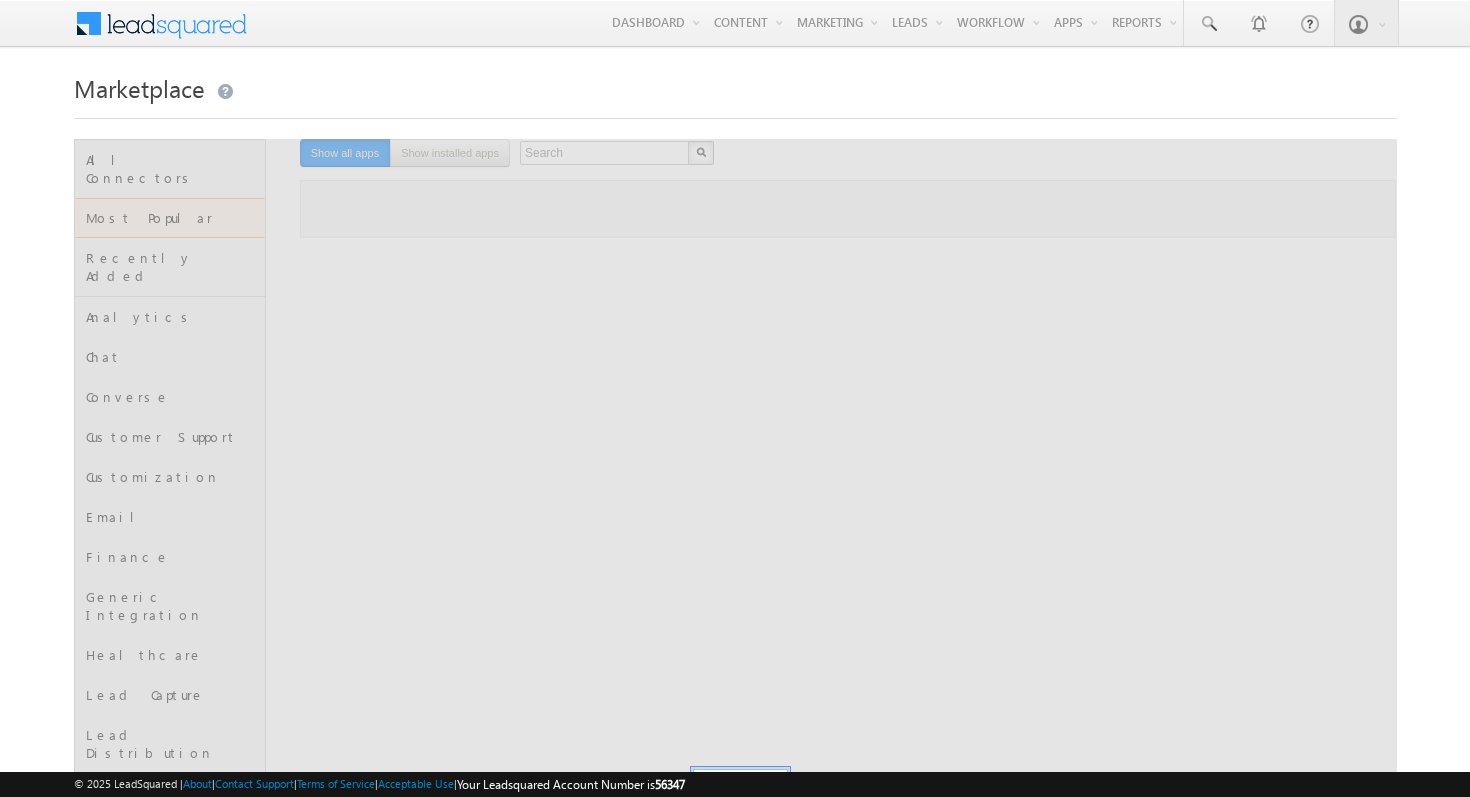 scroll, scrollTop: 0, scrollLeft: 0, axis: both 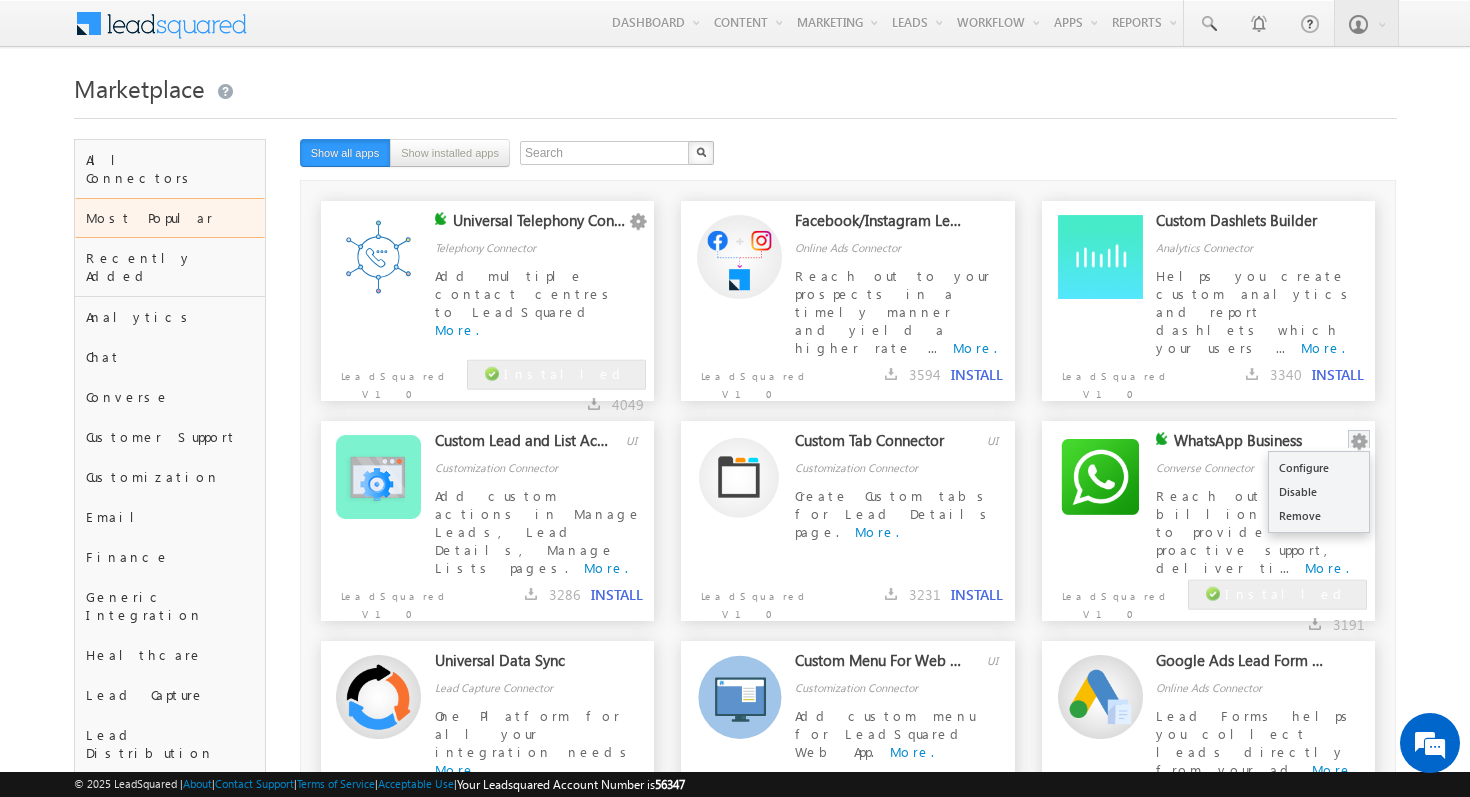 click at bounding box center [1359, 442] 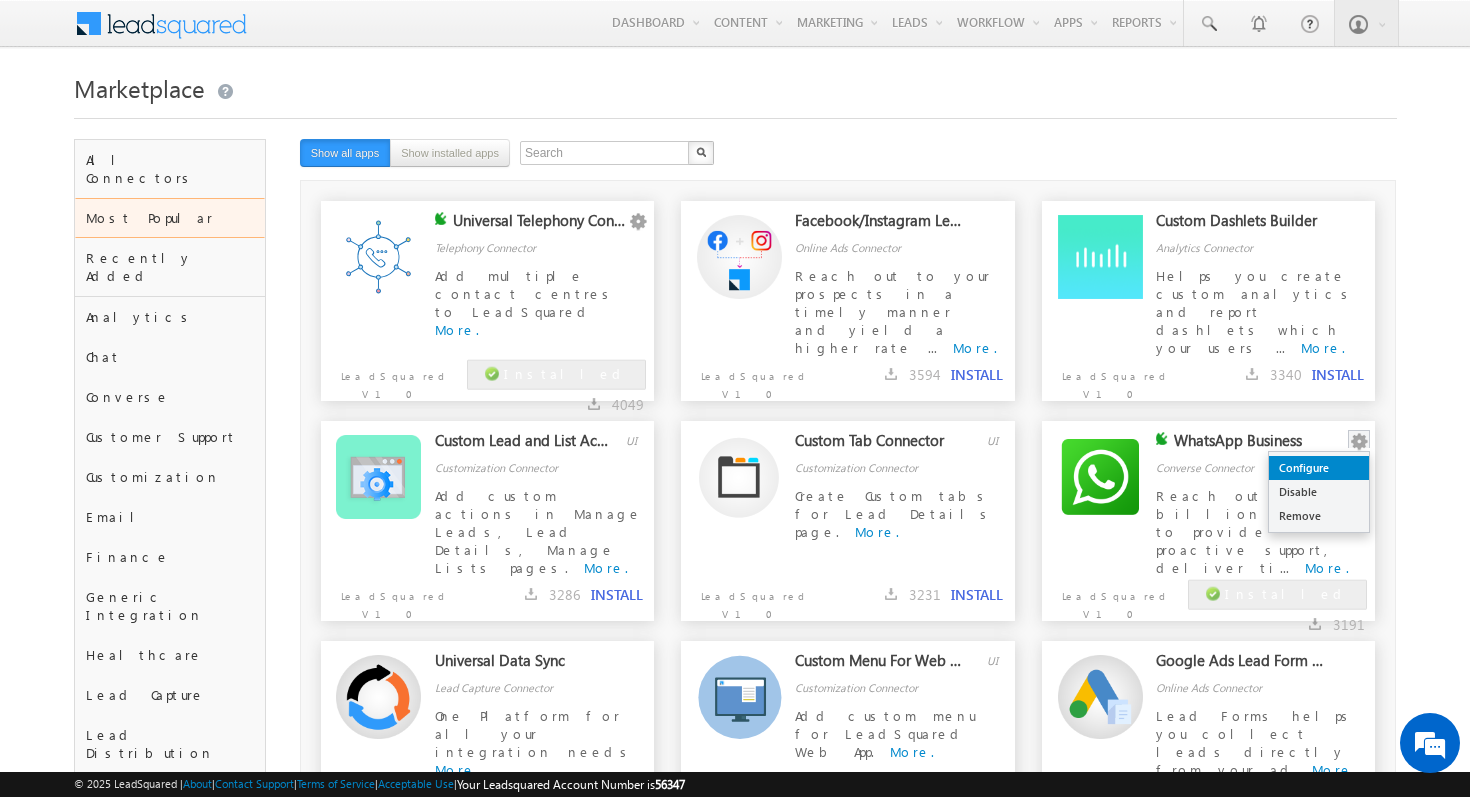 click on "Configure" at bounding box center [1319, 468] 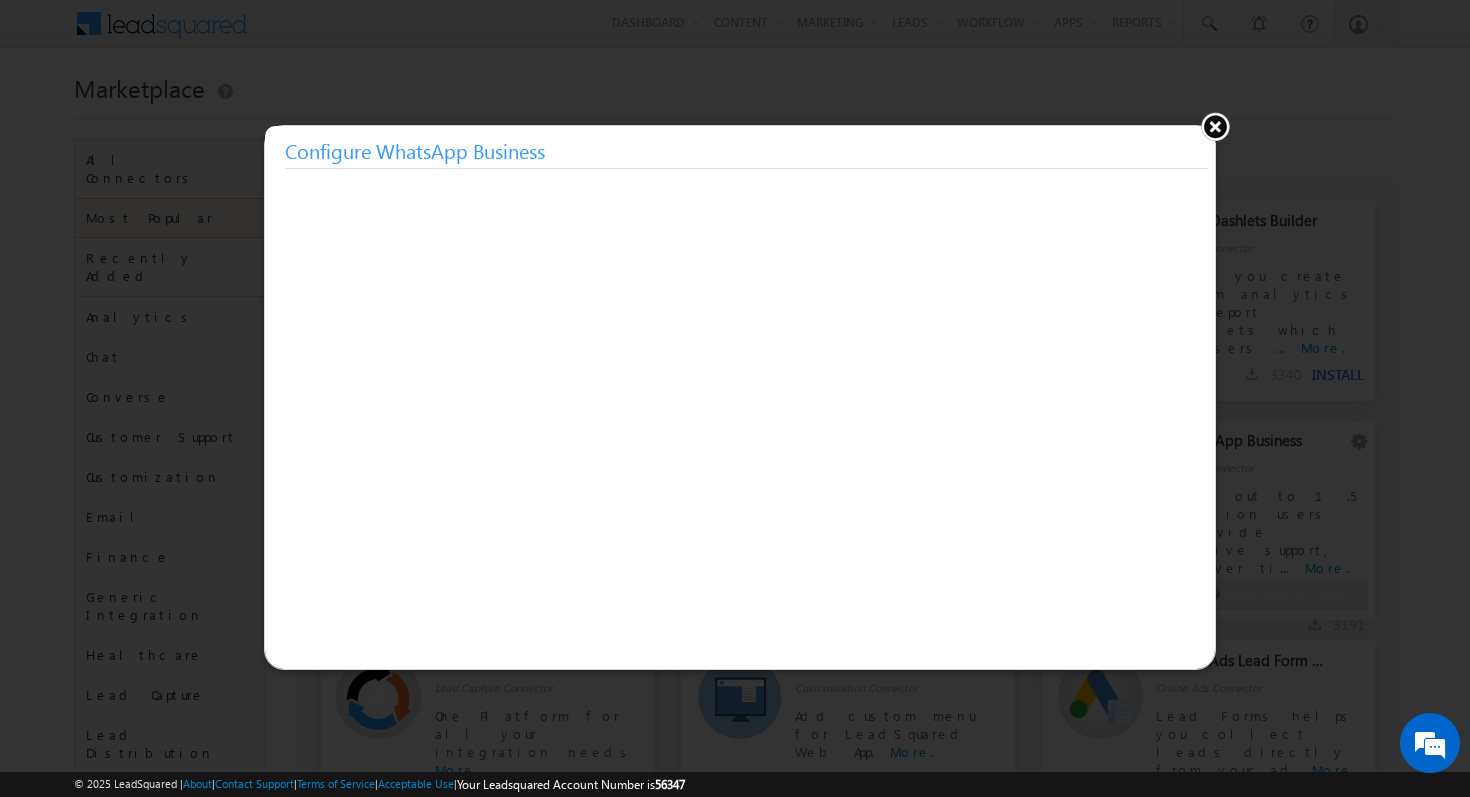 scroll, scrollTop: 0, scrollLeft: 0, axis: both 